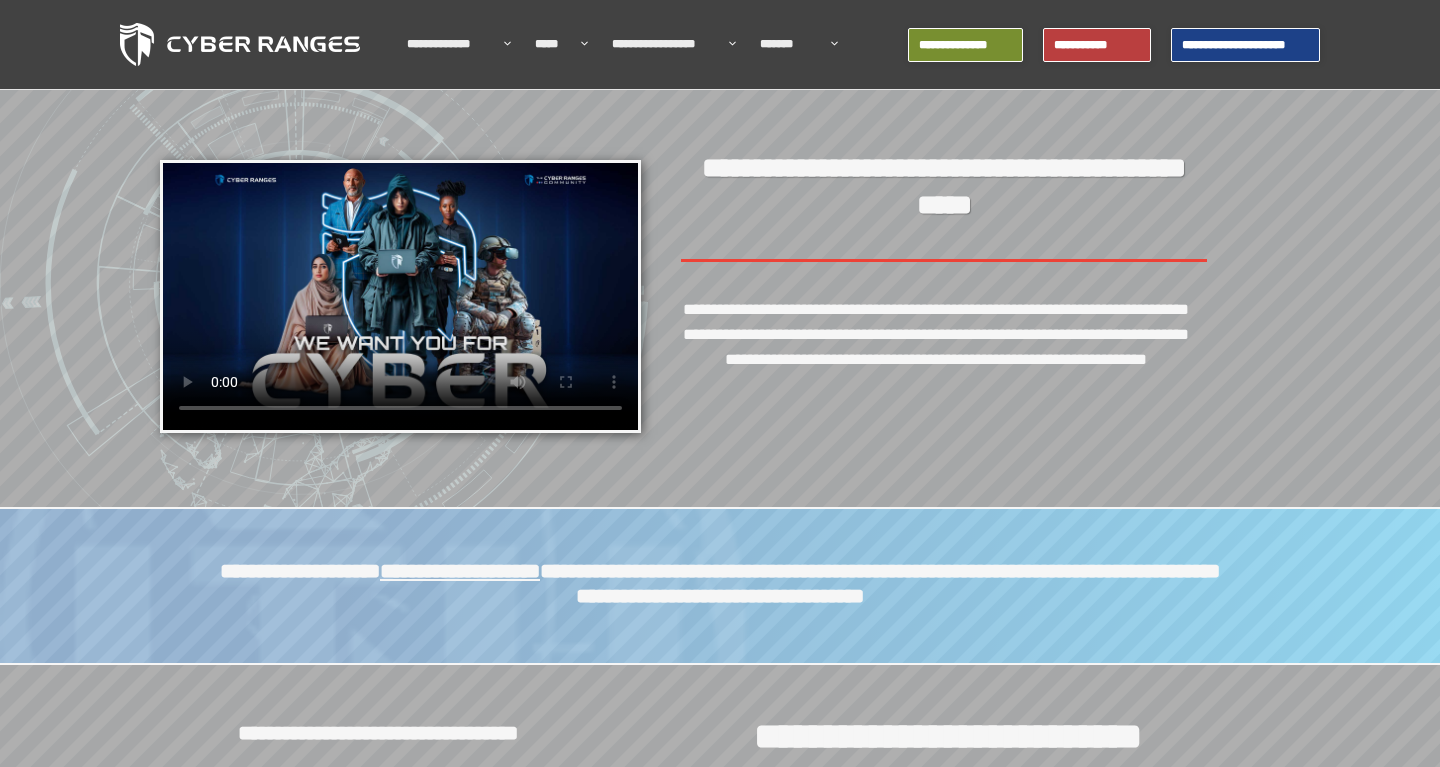 scroll, scrollTop: 0, scrollLeft: 0, axis: both 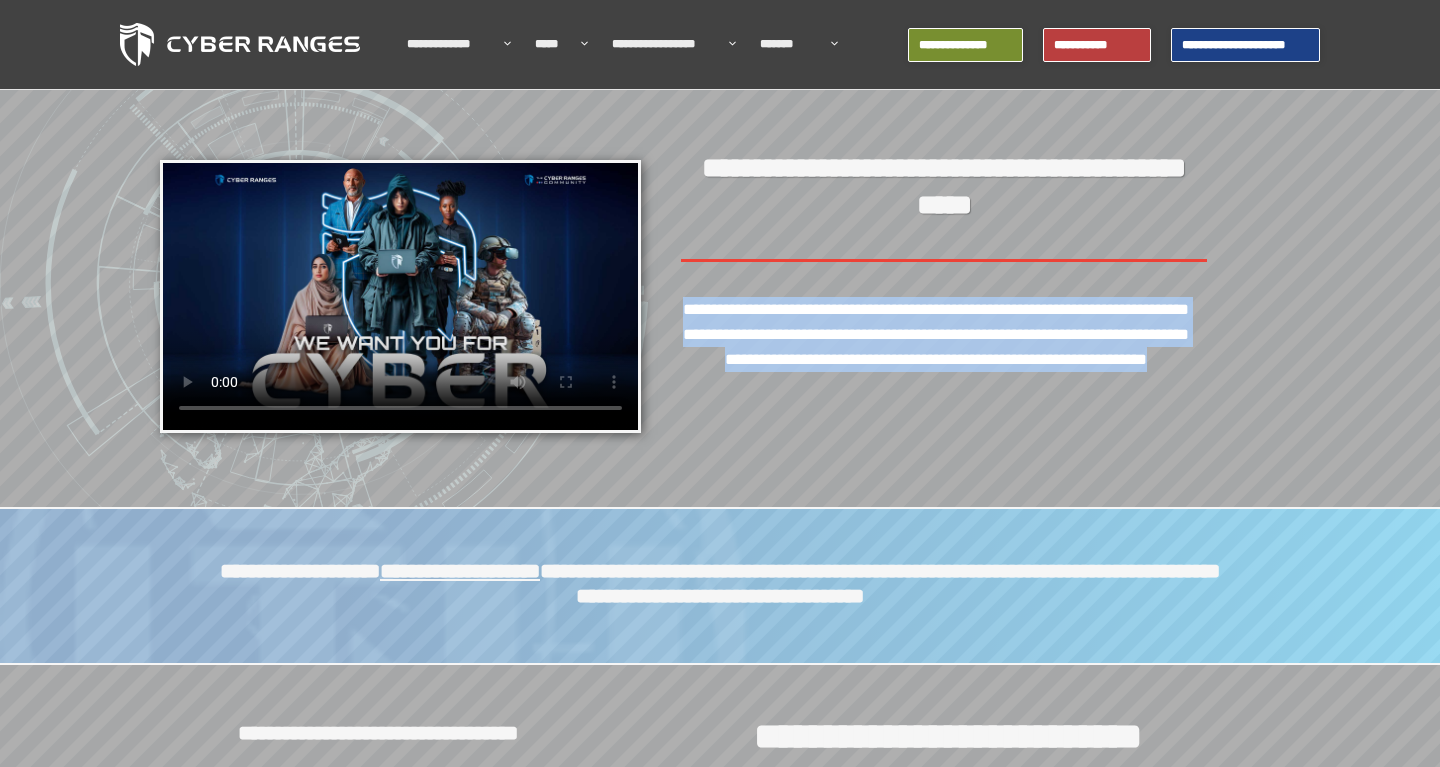 drag, startPoint x: 726, startPoint y: 310, endPoint x: 1111, endPoint y: 443, distance: 407.3254 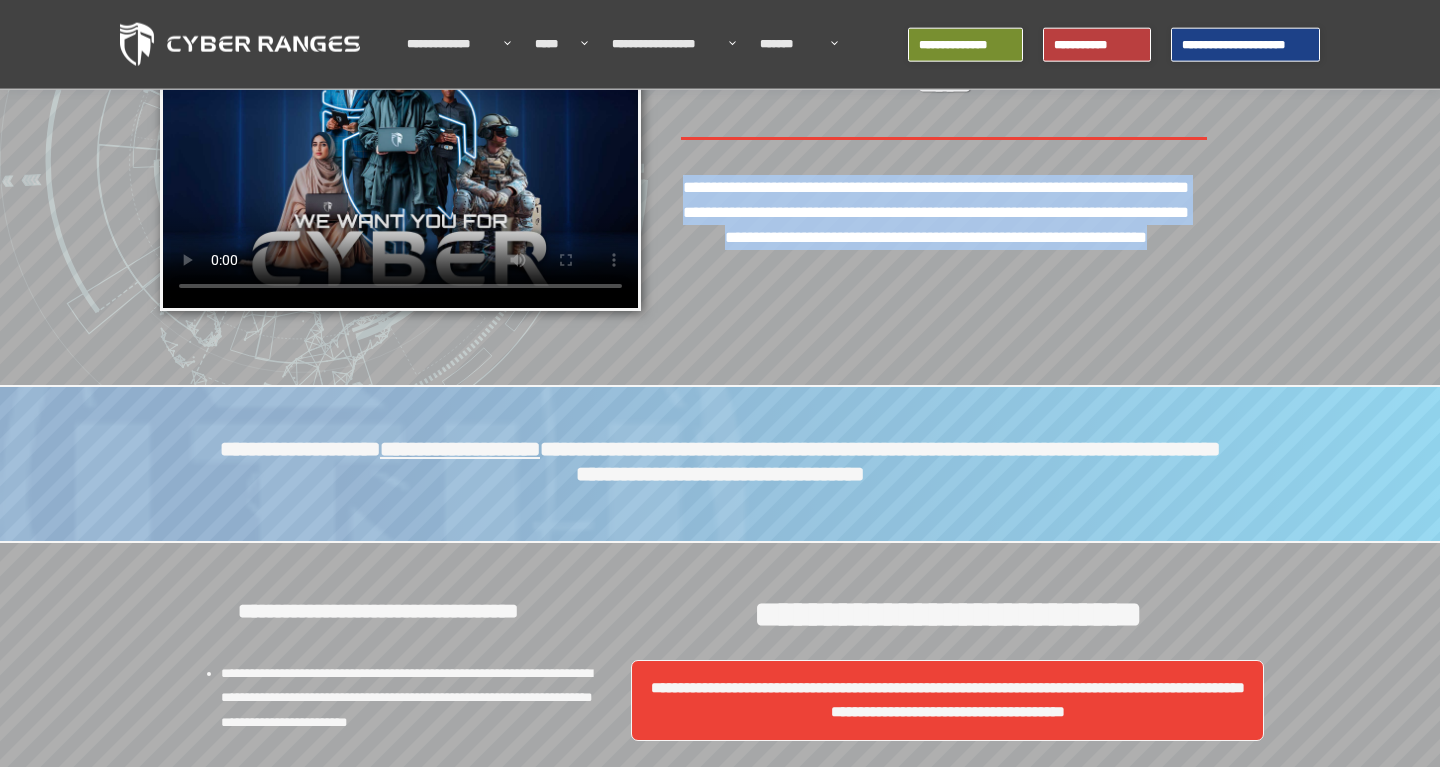 scroll, scrollTop: 204, scrollLeft: 0, axis: vertical 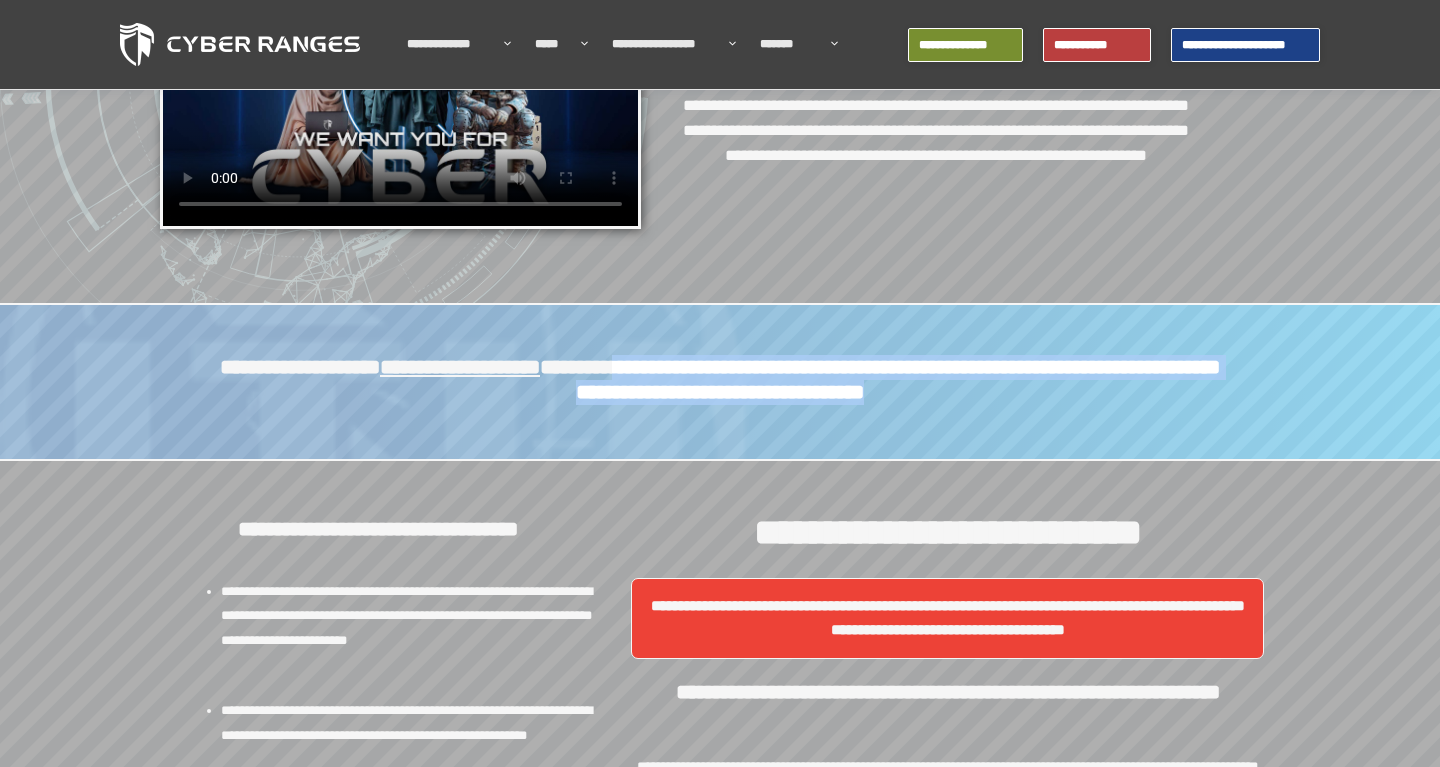 drag, startPoint x: 786, startPoint y: 375, endPoint x: 1243, endPoint y: 382, distance: 457.05362 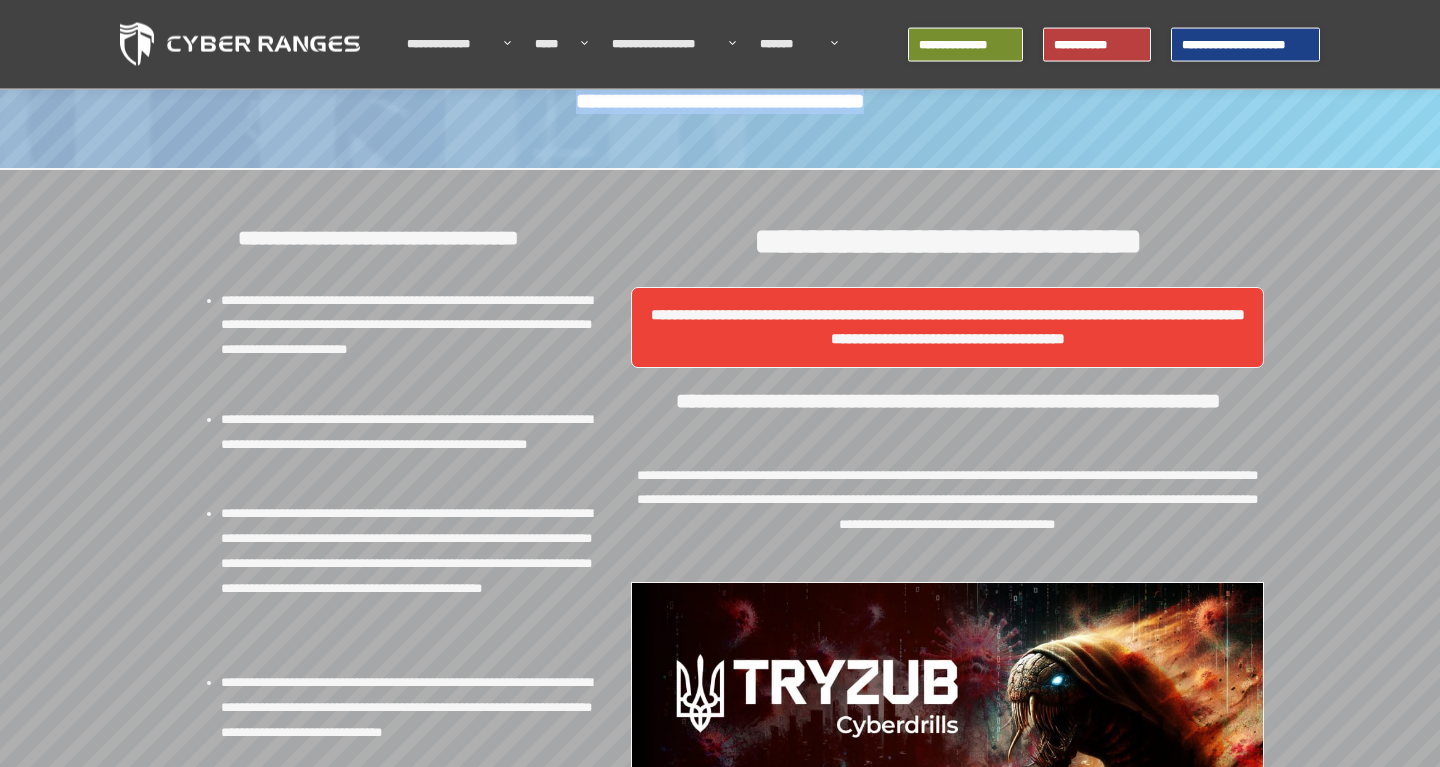 scroll, scrollTop: 510, scrollLeft: 0, axis: vertical 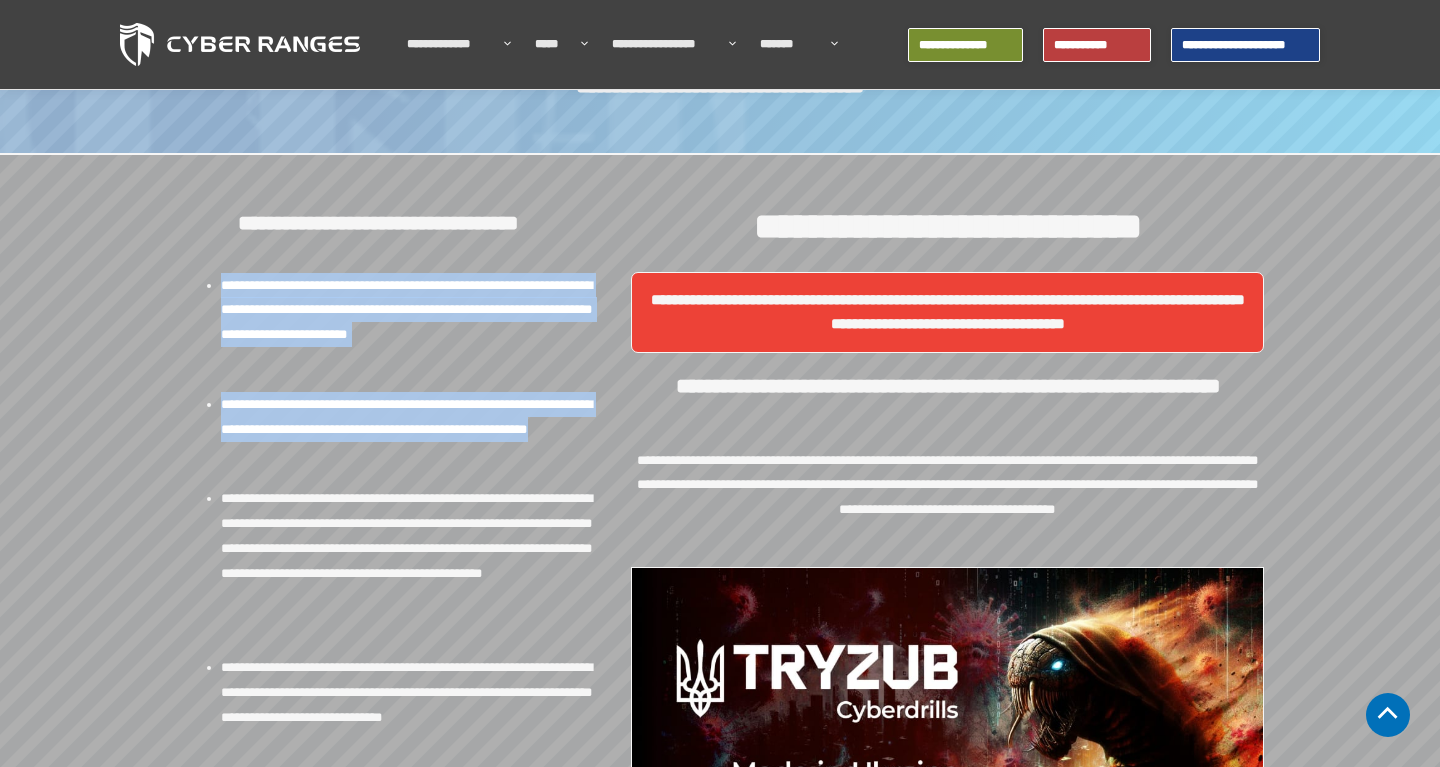 drag, startPoint x: 223, startPoint y: 287, endPoint x: 480, endPoint y: 469, distance: 314.91745 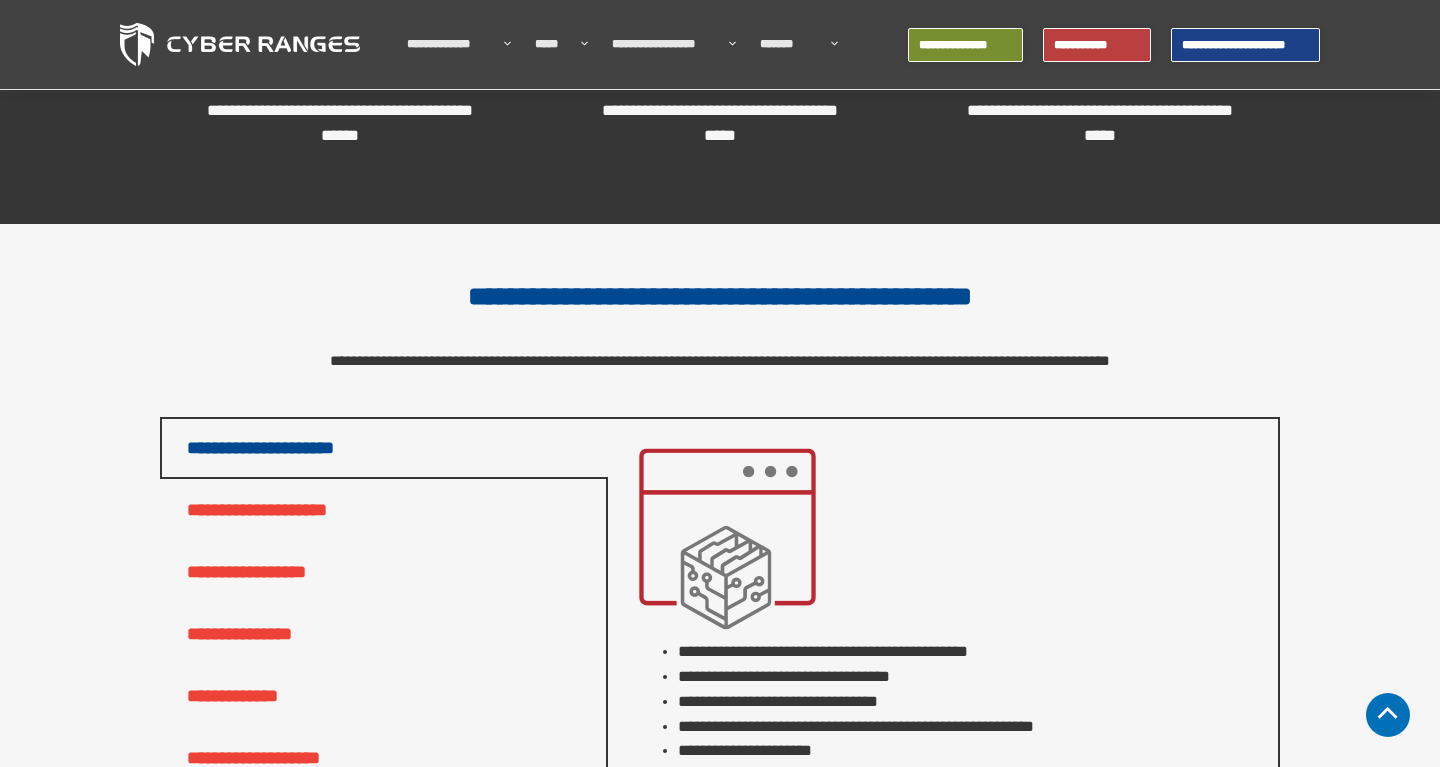 scroll, scrollTop: 1836, scrollLeft: 0, axis: vertical 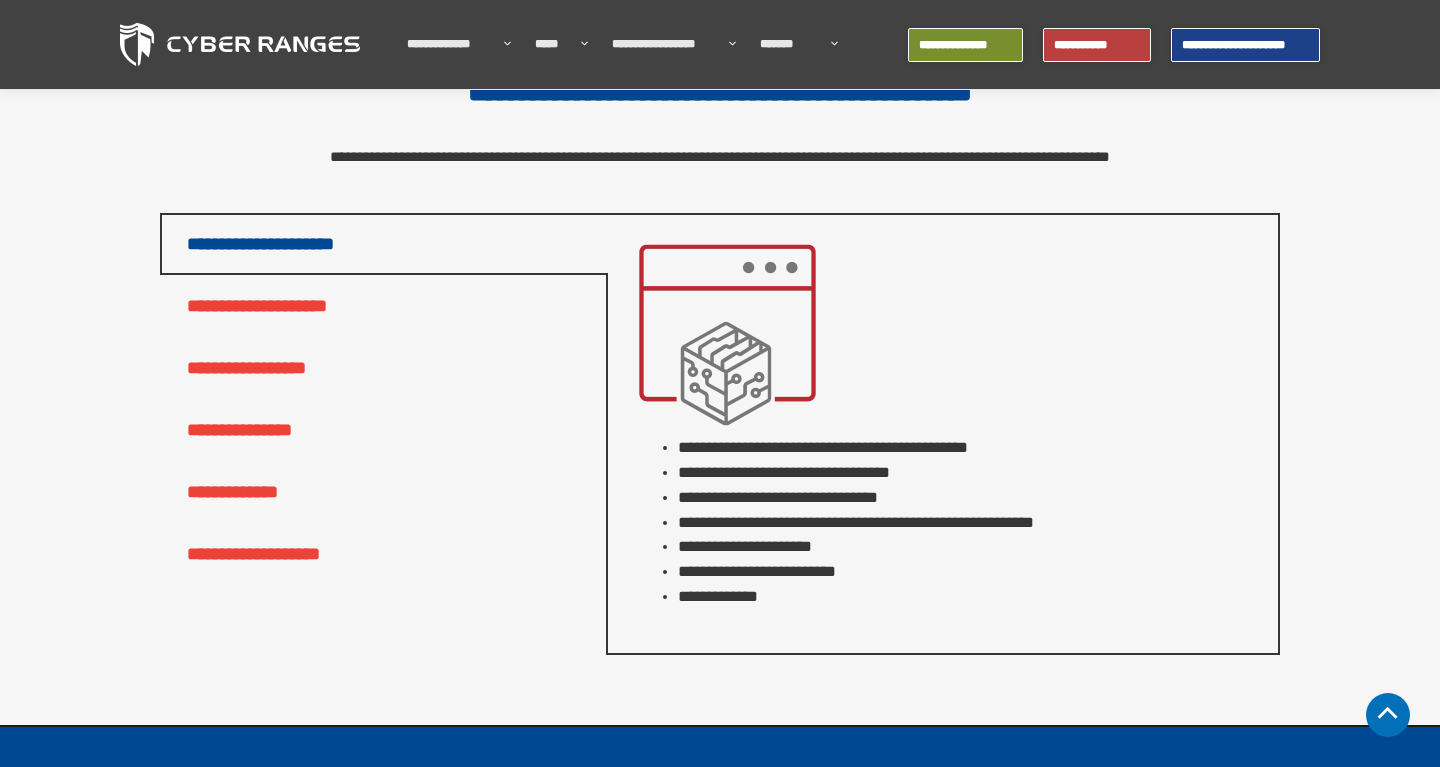 click on "**********" at bounding box center [384, 306] 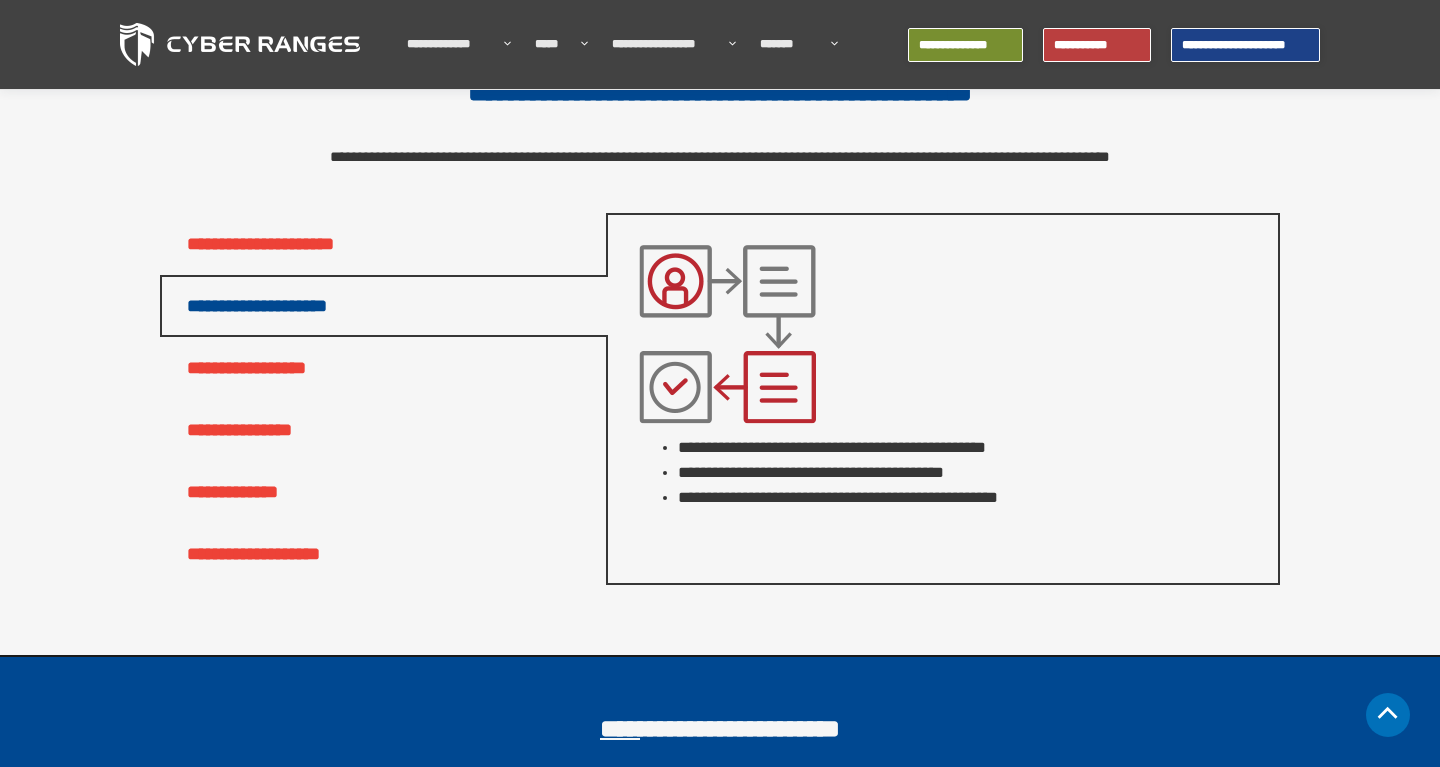 click on "**********" at bounding box center [384, 430] 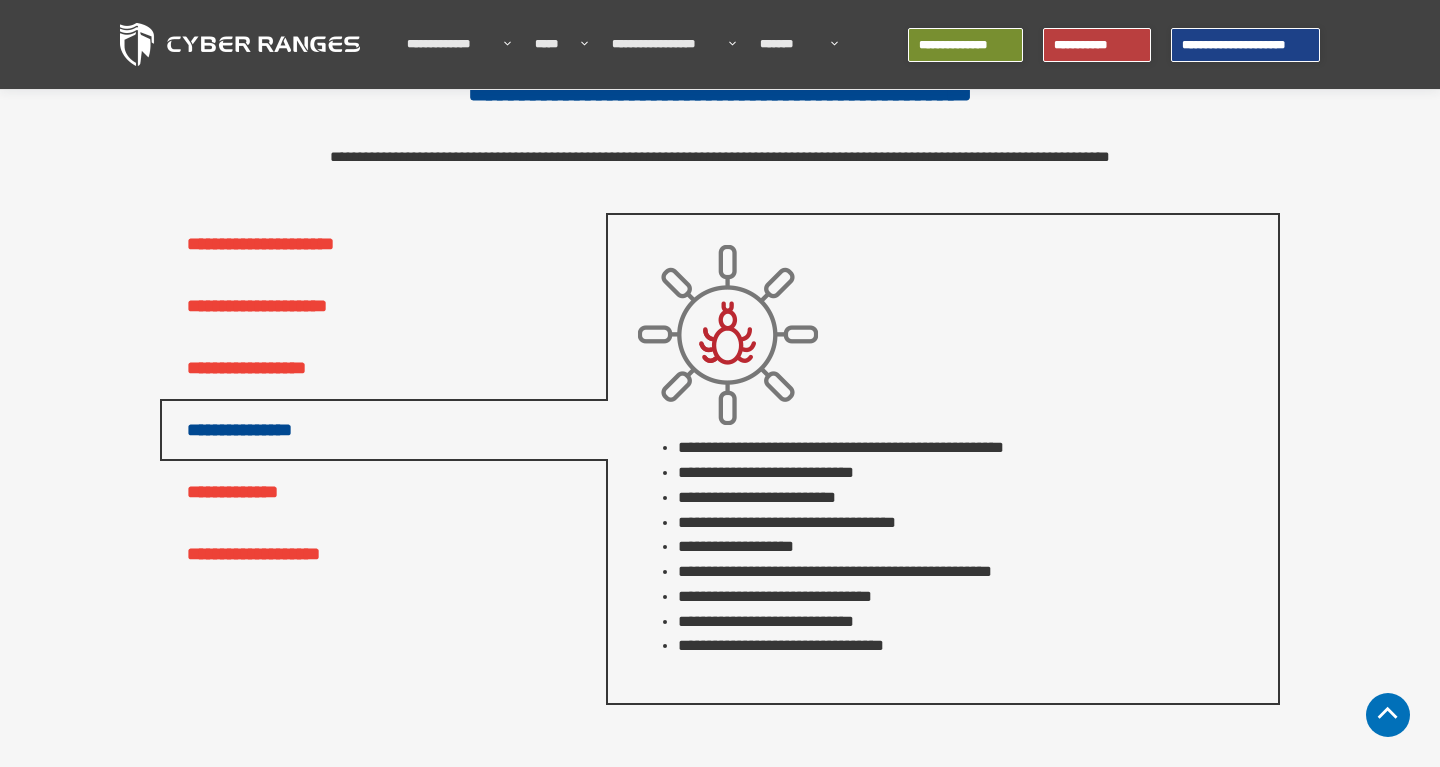 click on "**********" at bounding box center [384, 368] 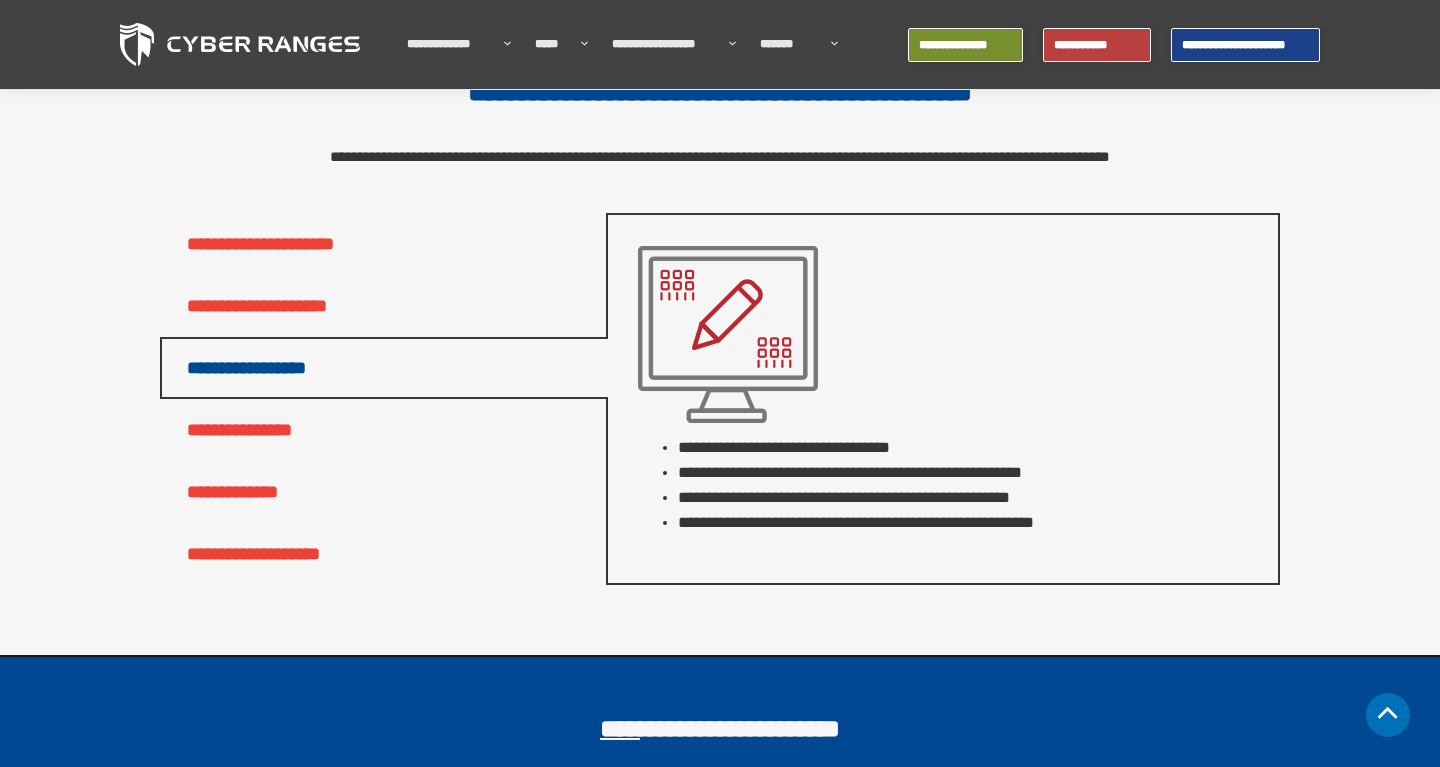 click on "**********" at bounding box center (384, 430) 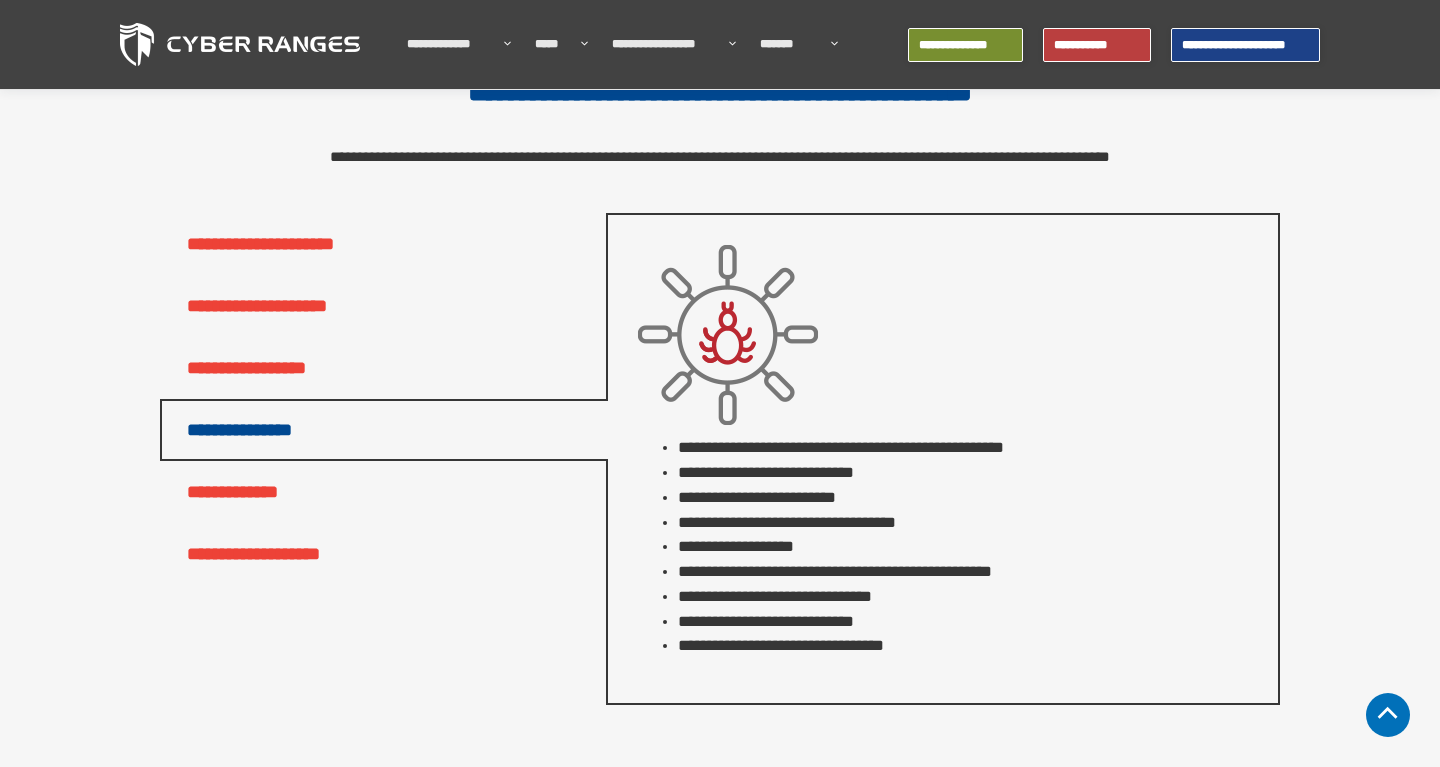 click on "**********" at bounding box center [384, 492] 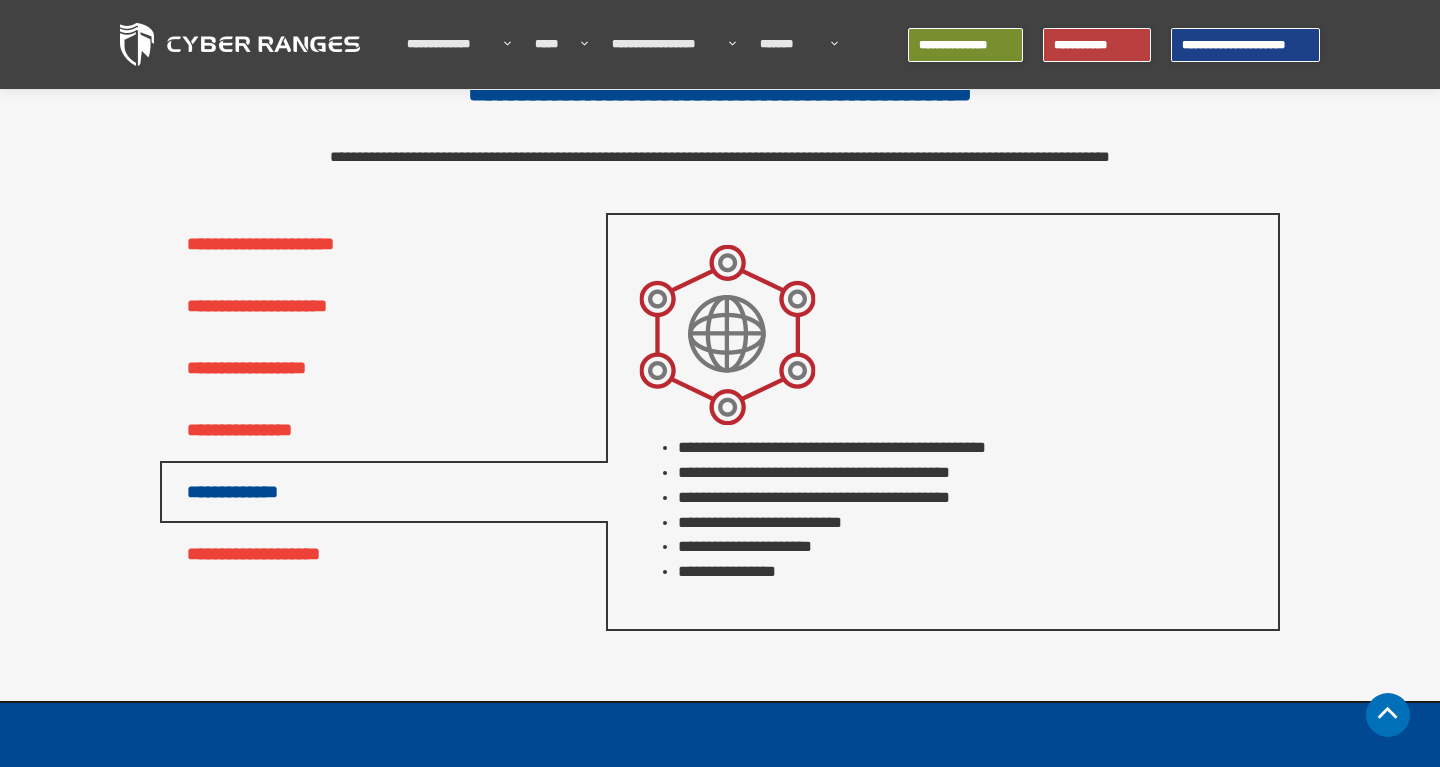 click on "**********" at bounding box center (384, 554) 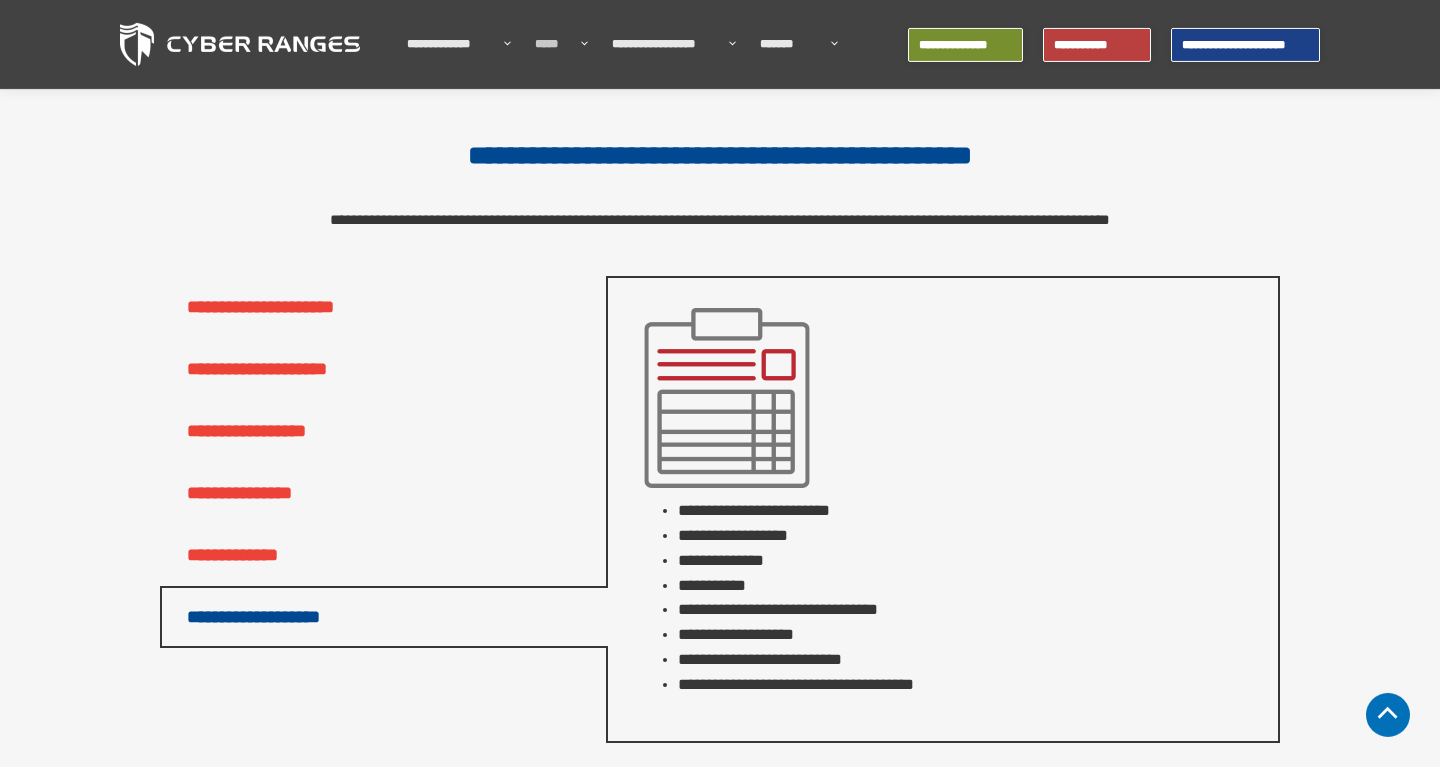 scroll, scrollTop: 1734, scrollLeft: 0, axis: vertical 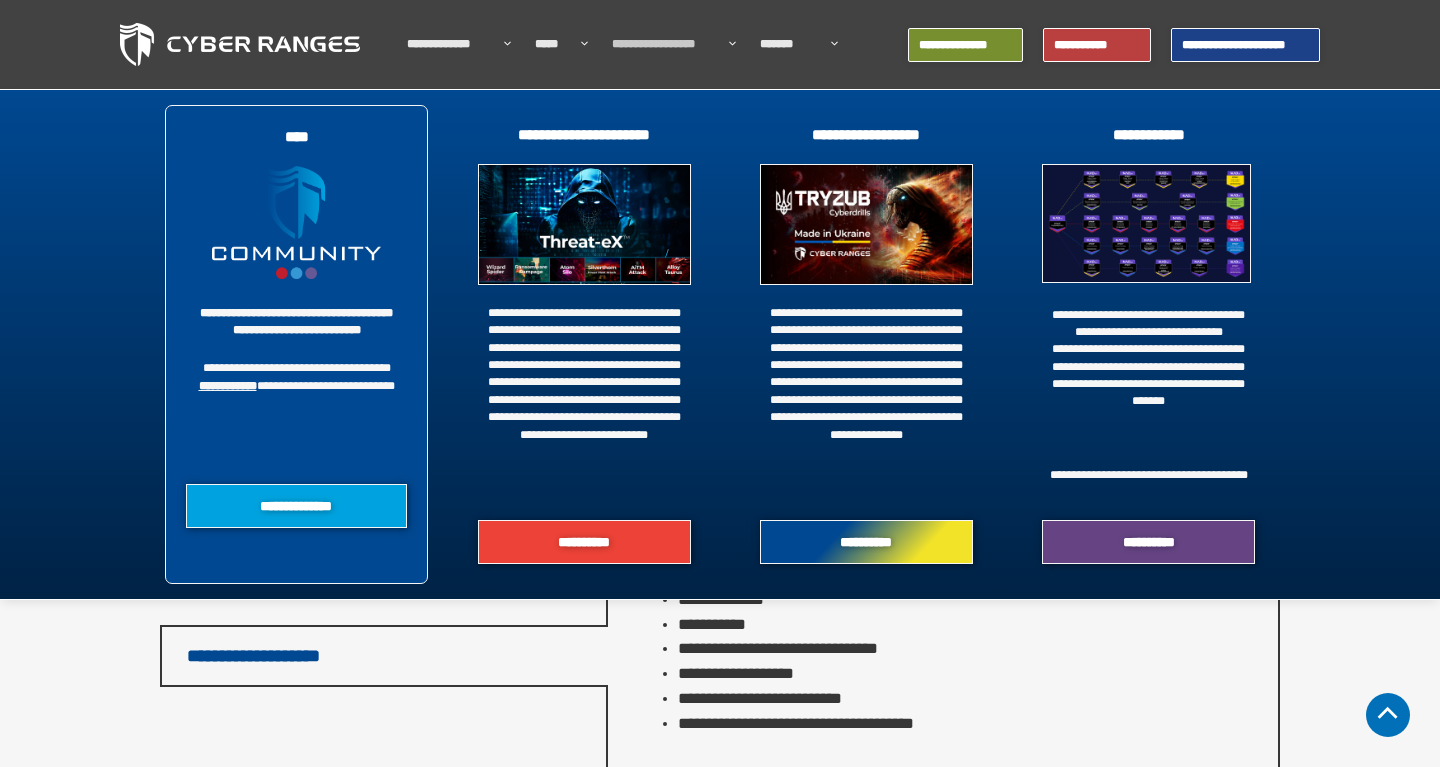 click on "**********" at bounding box center (665, 44) 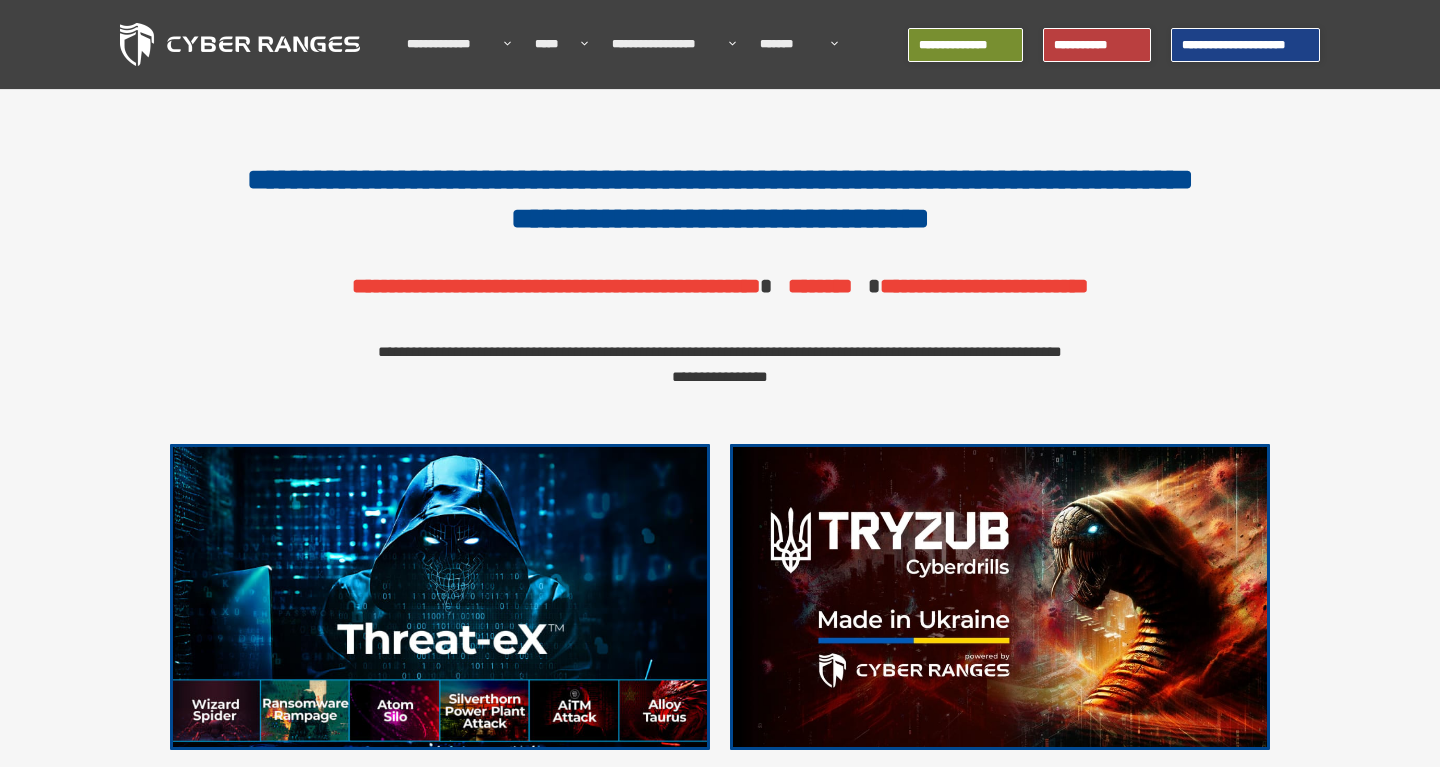 scroll, scrollTop: 0, scrollLeft: 0, axis: both 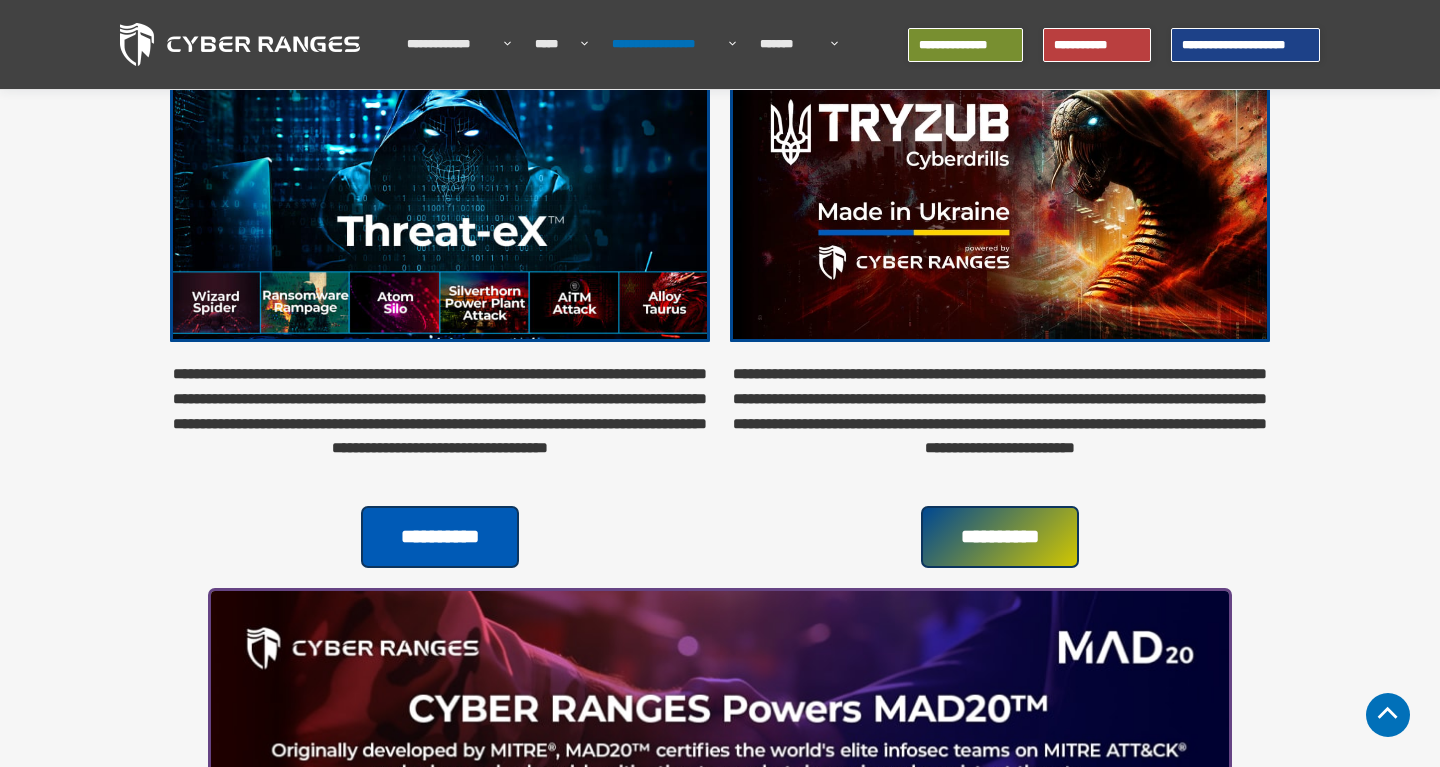 click on "**********" at bounding box center [440, 537] 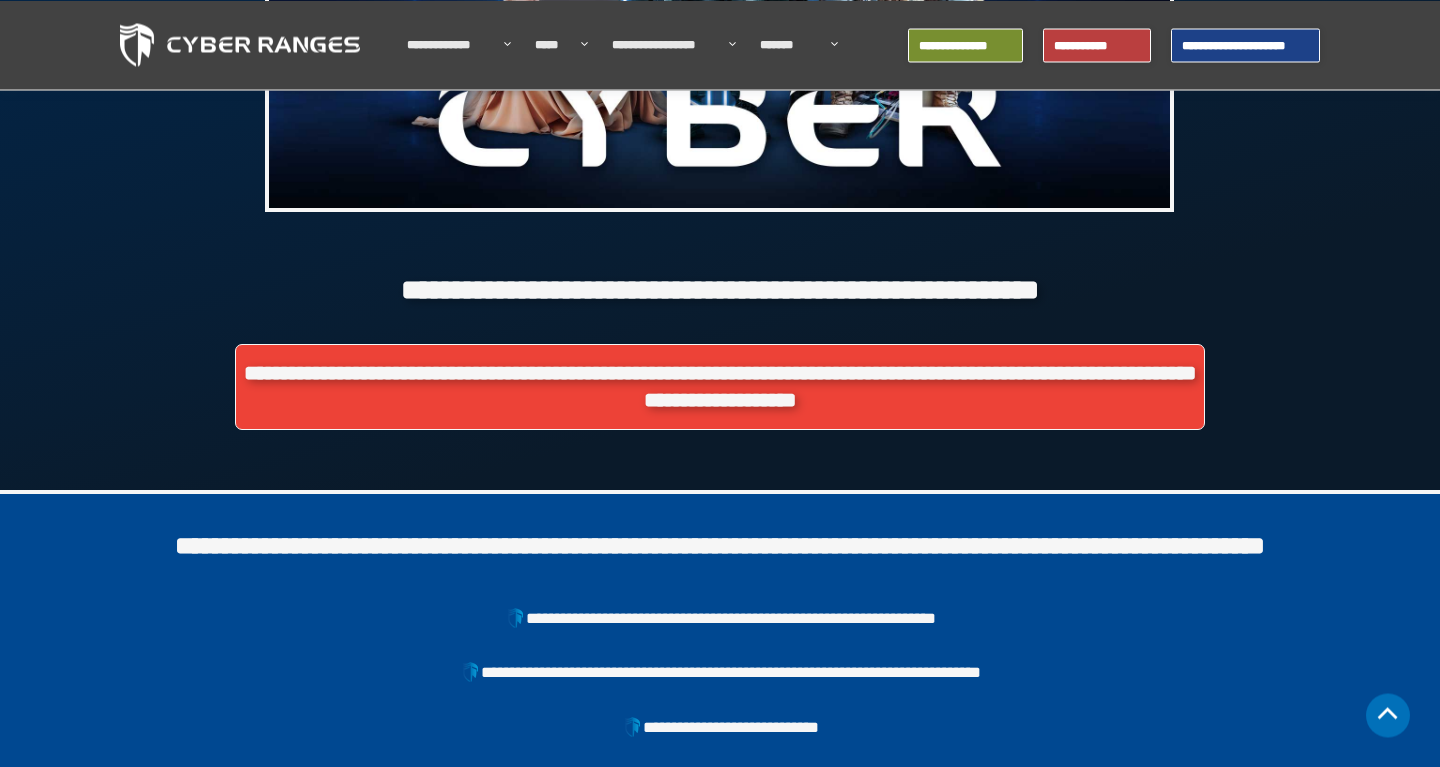 scroll, scrollTop: 816, scrollLeft: 0, axis: vertical 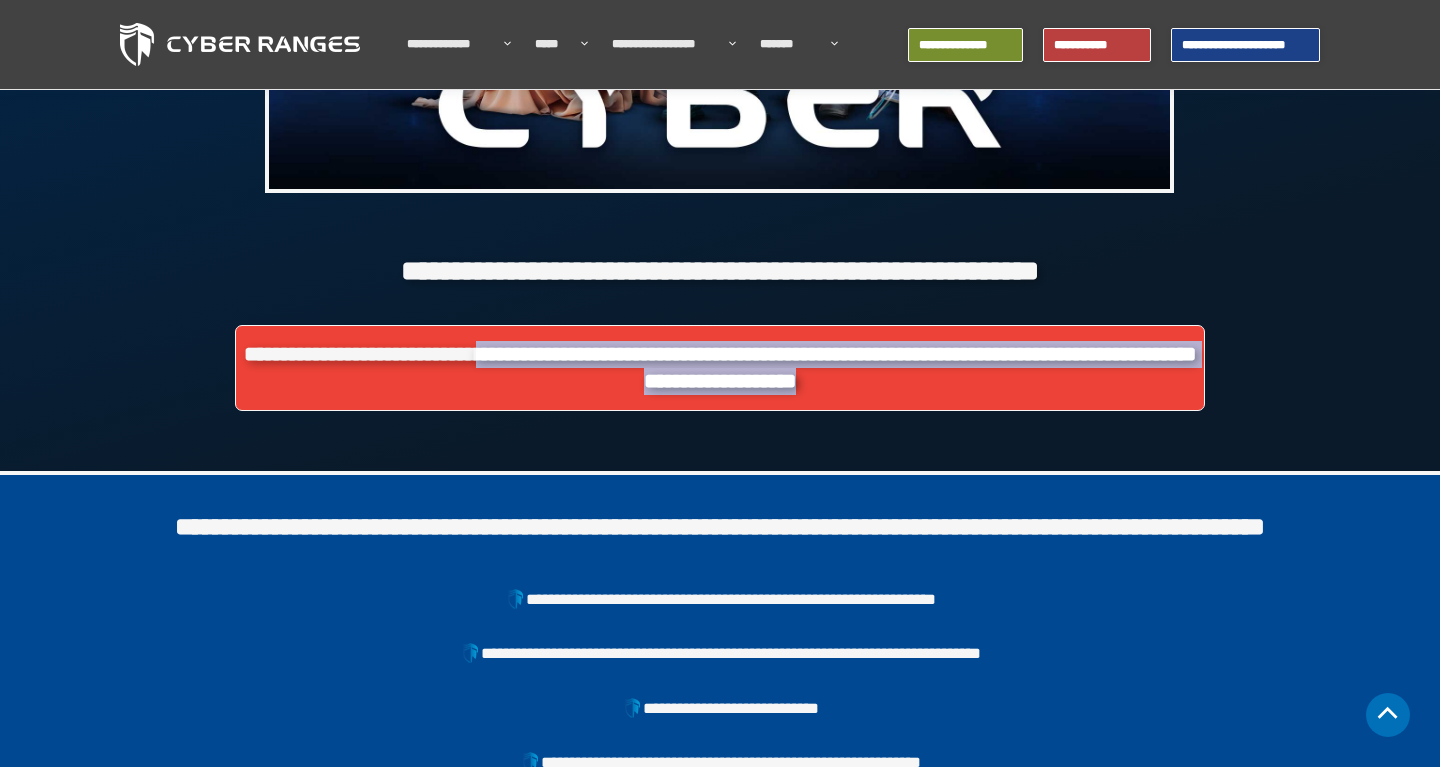 drag, startPoint x: 630, startPoint y: 365, endPoint x: 1281, endPoint y: 379, distance: 651.1505 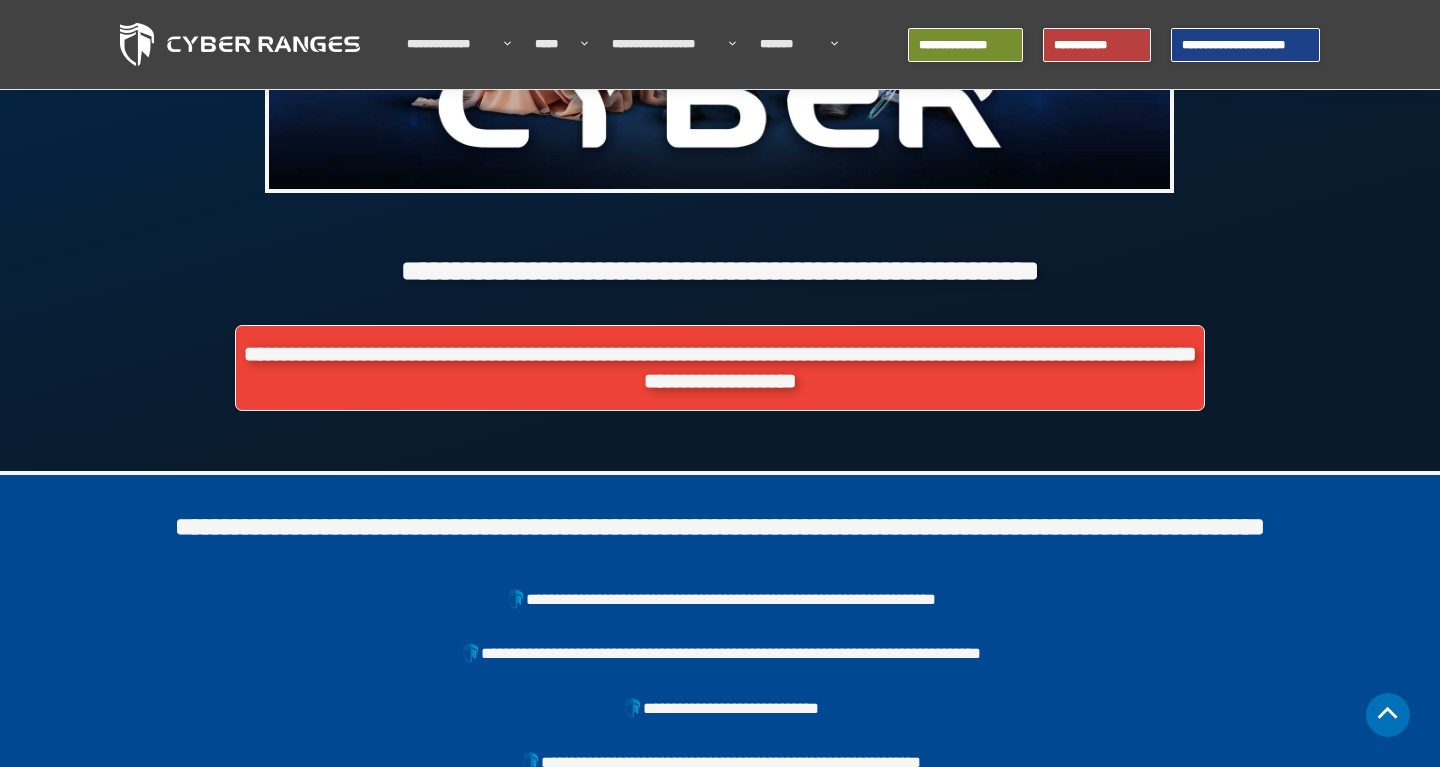 click on "**********" at bounding box center (720, 368) 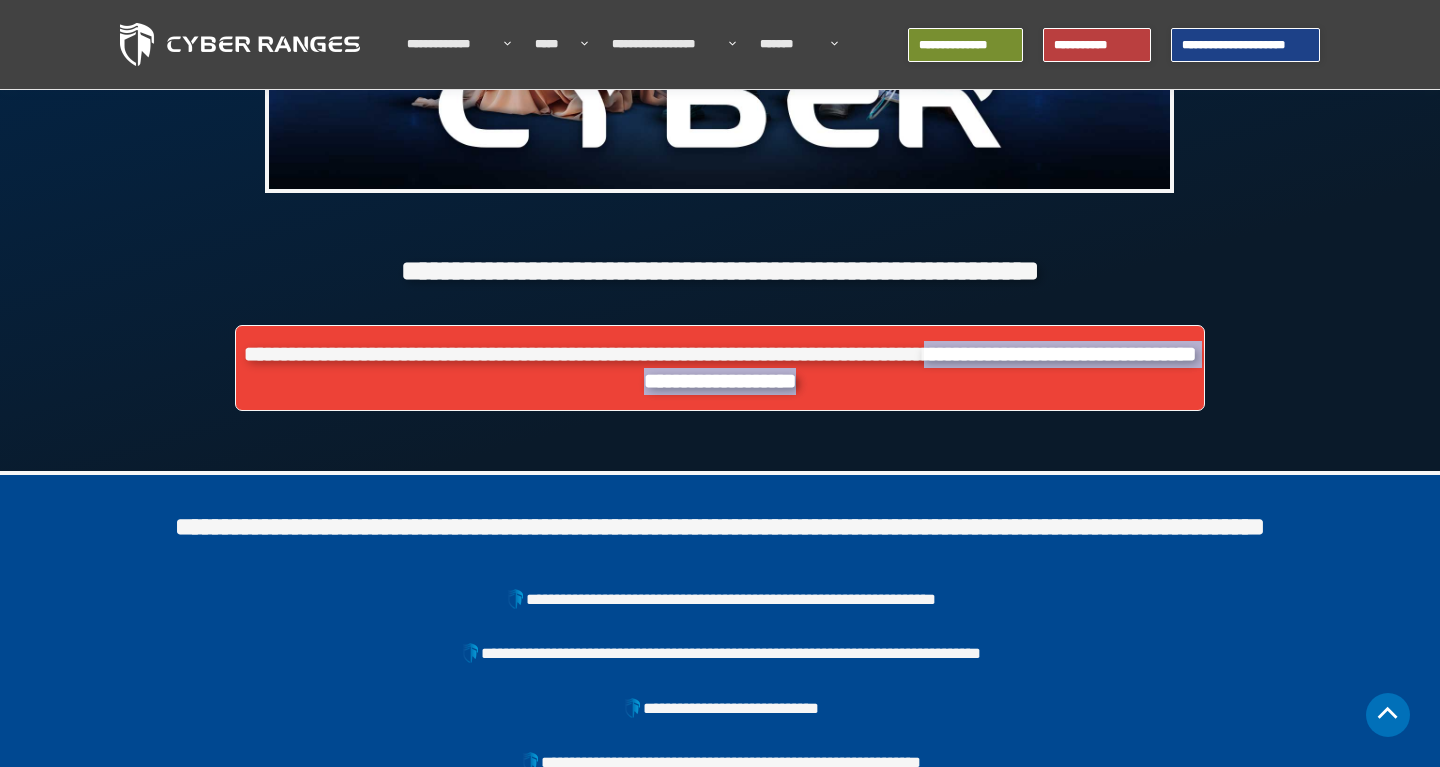 drag, startPoint x: 607, startPoint y: 392, endPoint x: 1123, endPoint y: 416, distance: 516.55786 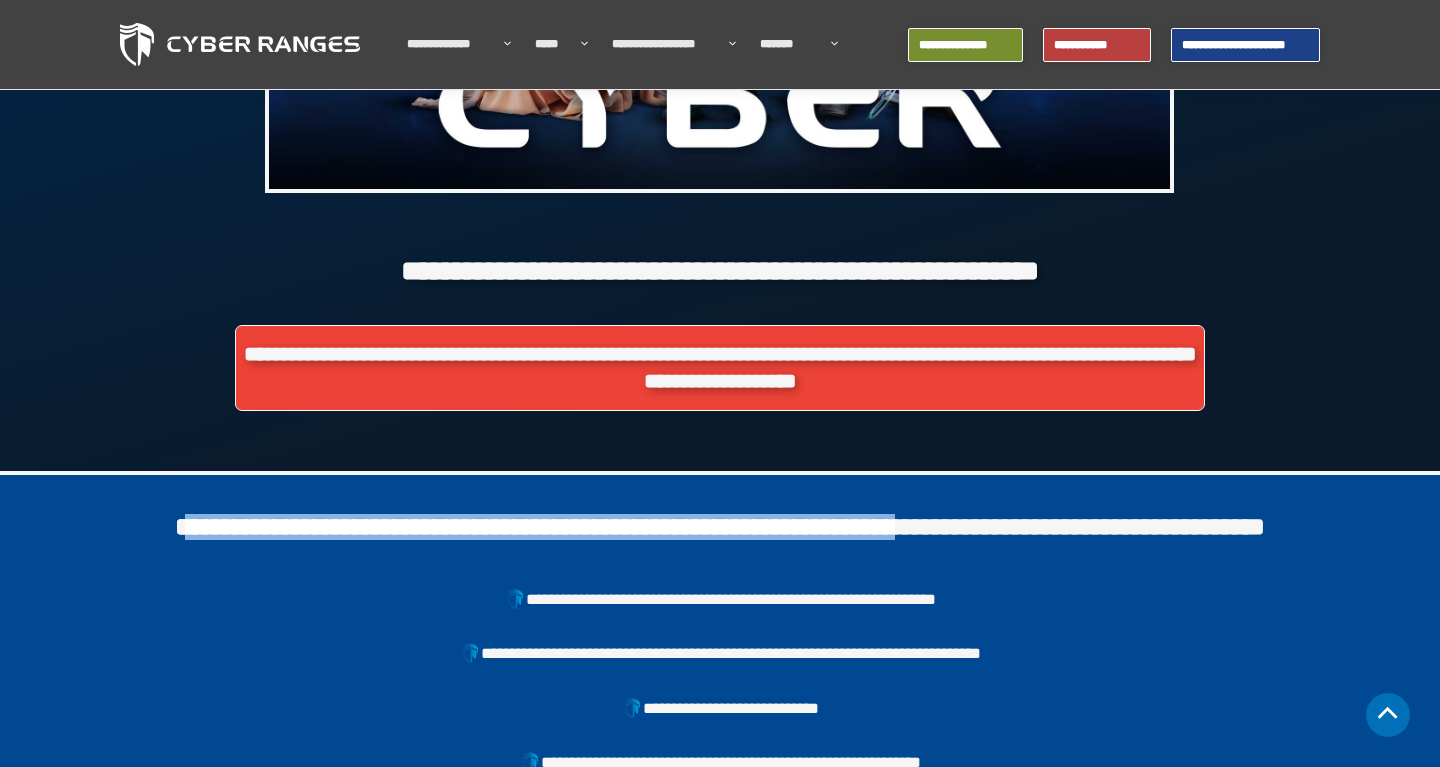 drag, startPoint x: 227, startPoint y: 526, endPoint x: 959, endPoint y: 590, distance: 734.7925 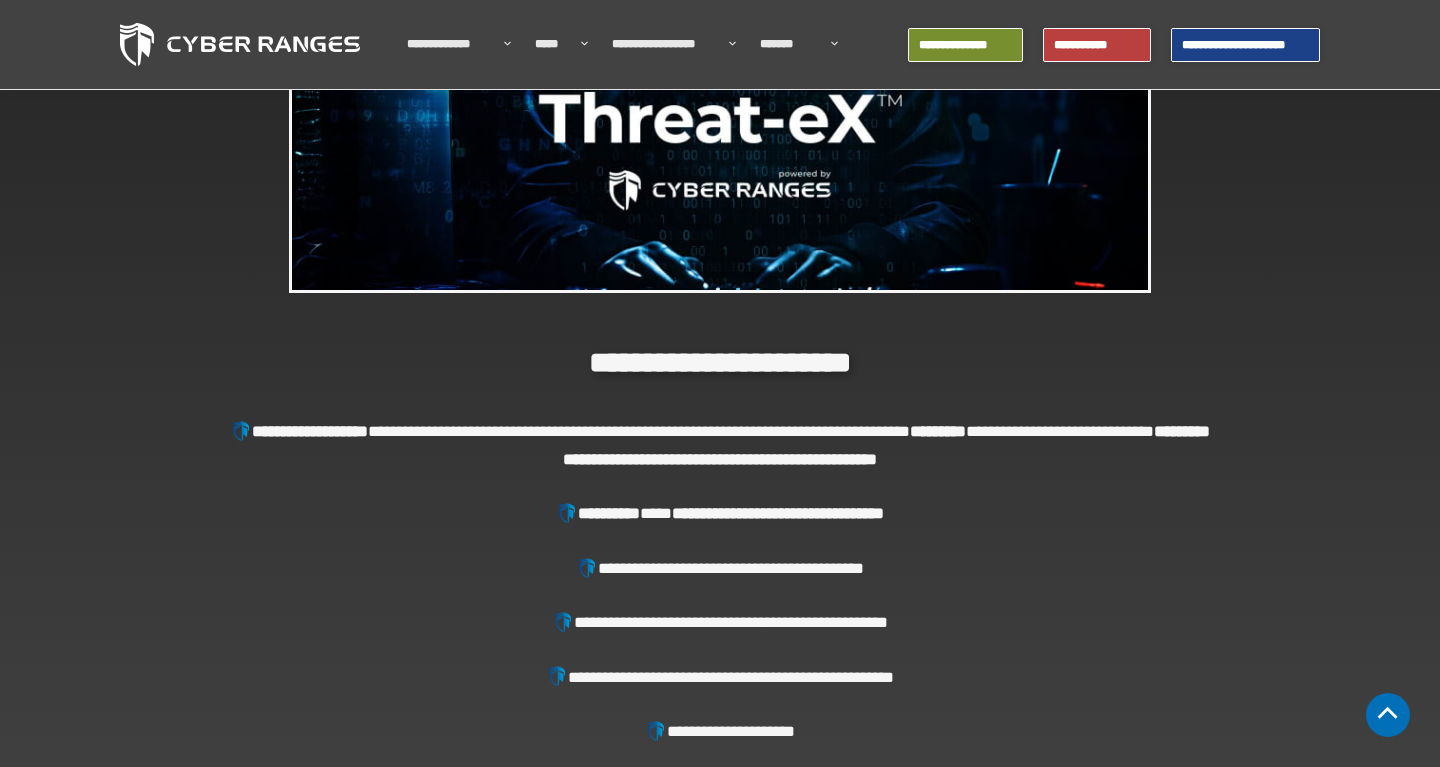 scroll, scrollTop: 2346, scrollLeft: 0, axis: vertical 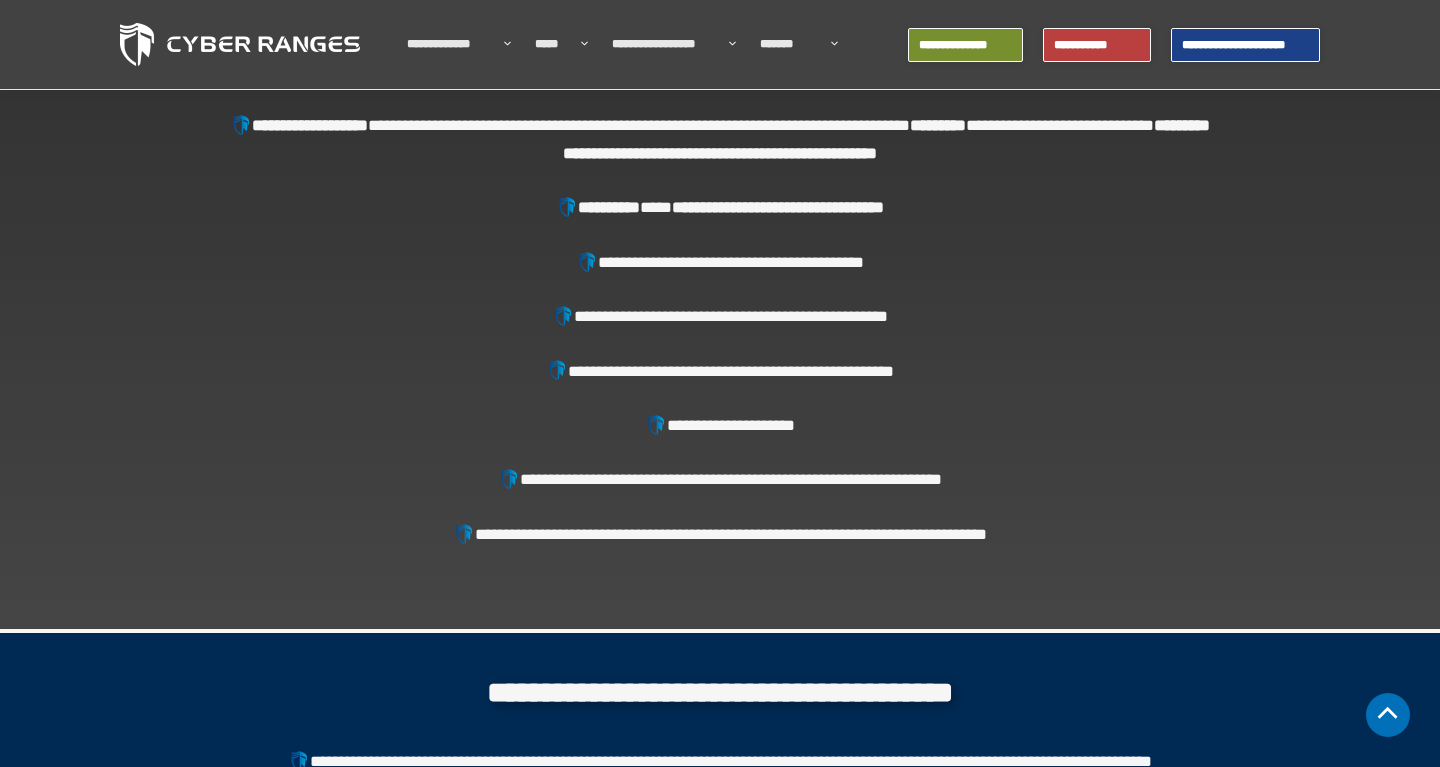 click on "**********" at bounding box center (720, 479) 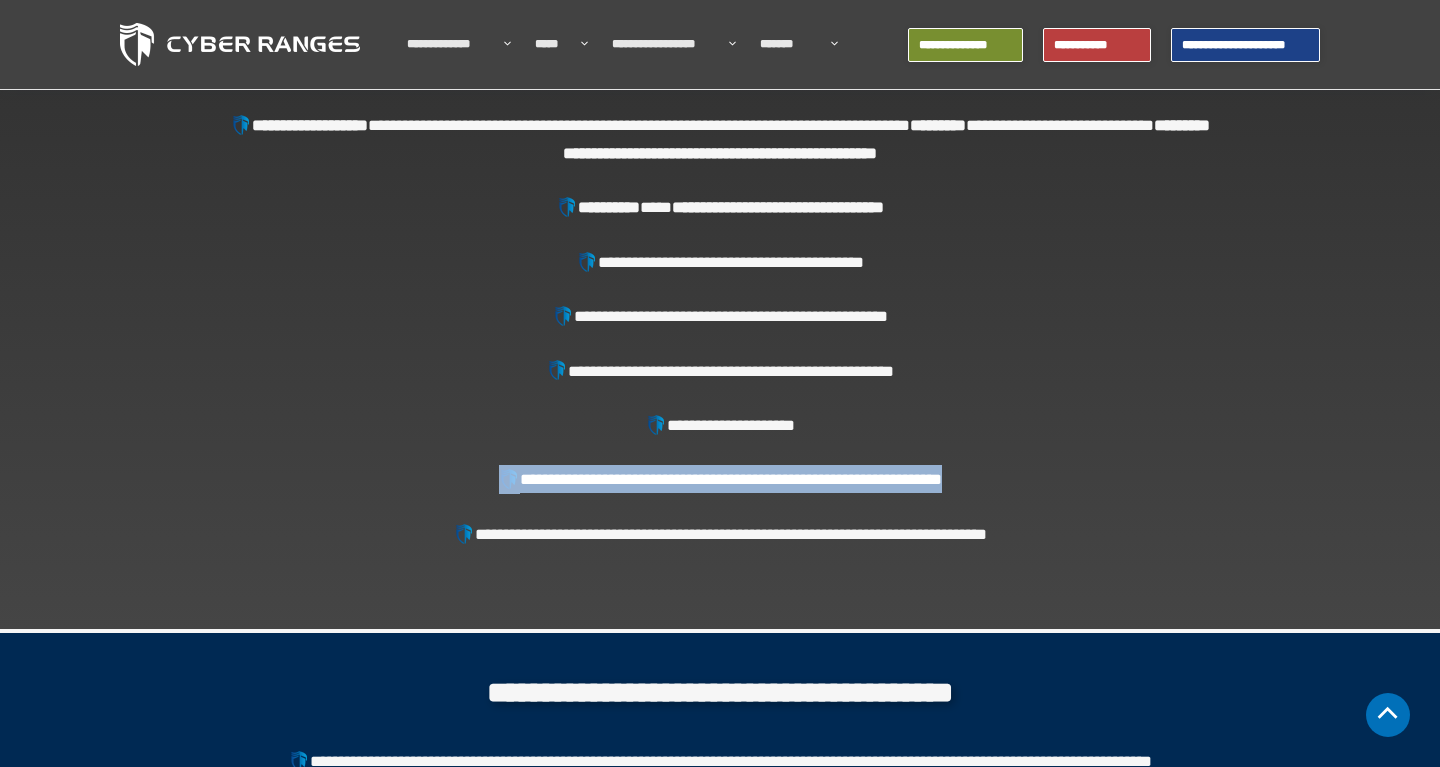 drag, startPoint x: 1015, startPoint y: 478, endPoint x: 405, endPoint y: 492, distance: 610.16064 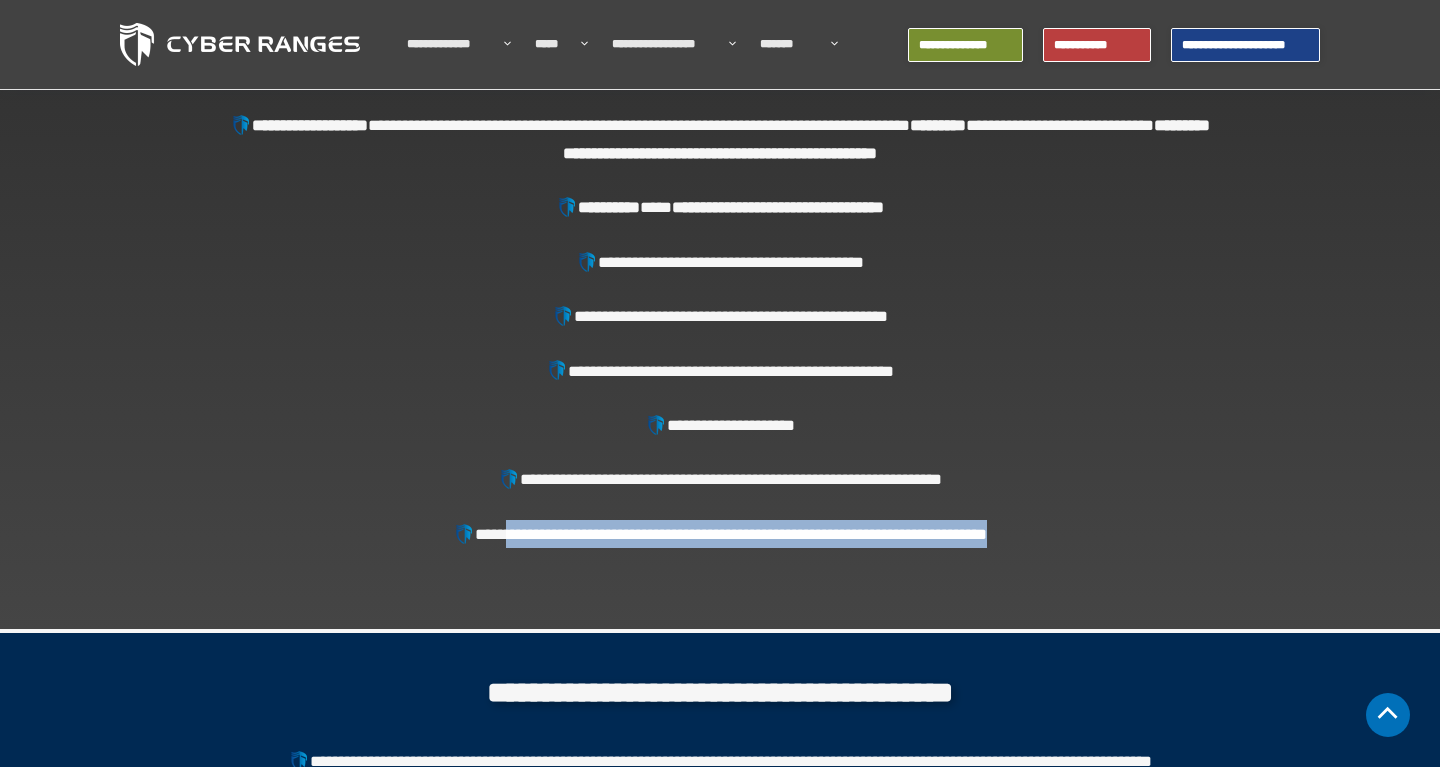 drag, startPoint x: 1048, startPoint y: 538, endPoint x: 412, endPoint y: 540, distance: 636.0032 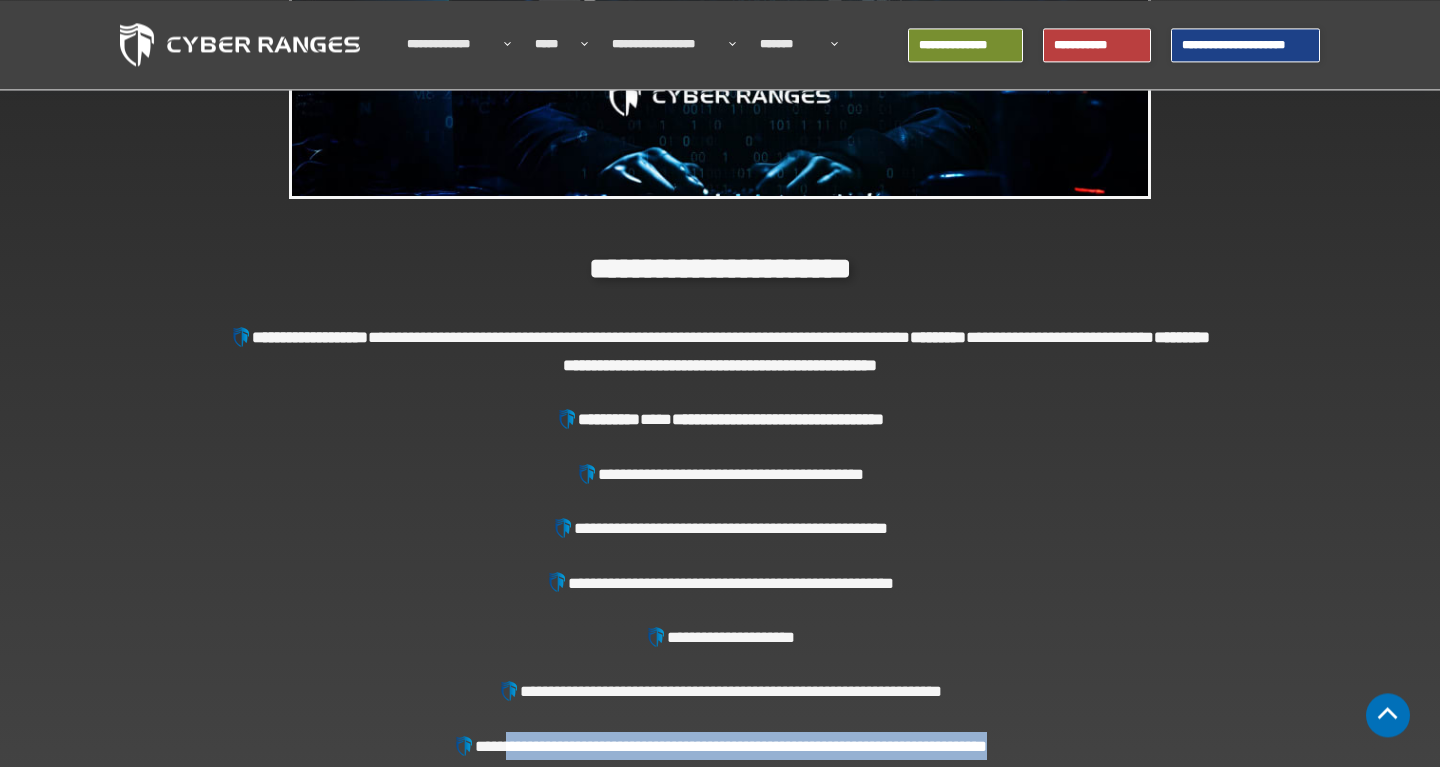 scroll, scrollTop: 2040, scrollLeft: 0, axis: vertical 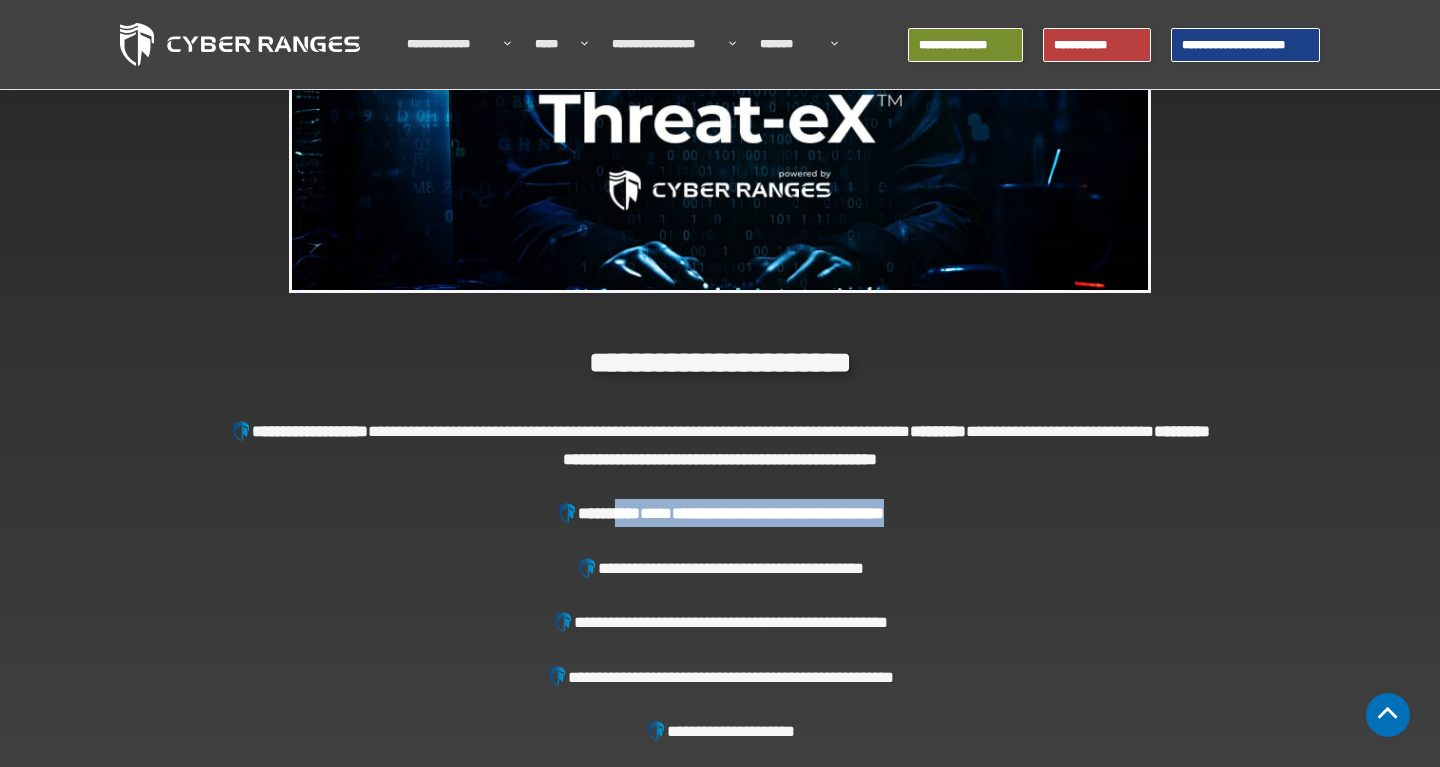 drag, startPoint x: 572, startPoint y: 517, endPoint x: 953, endPoint y: 508, distance: 381.1063 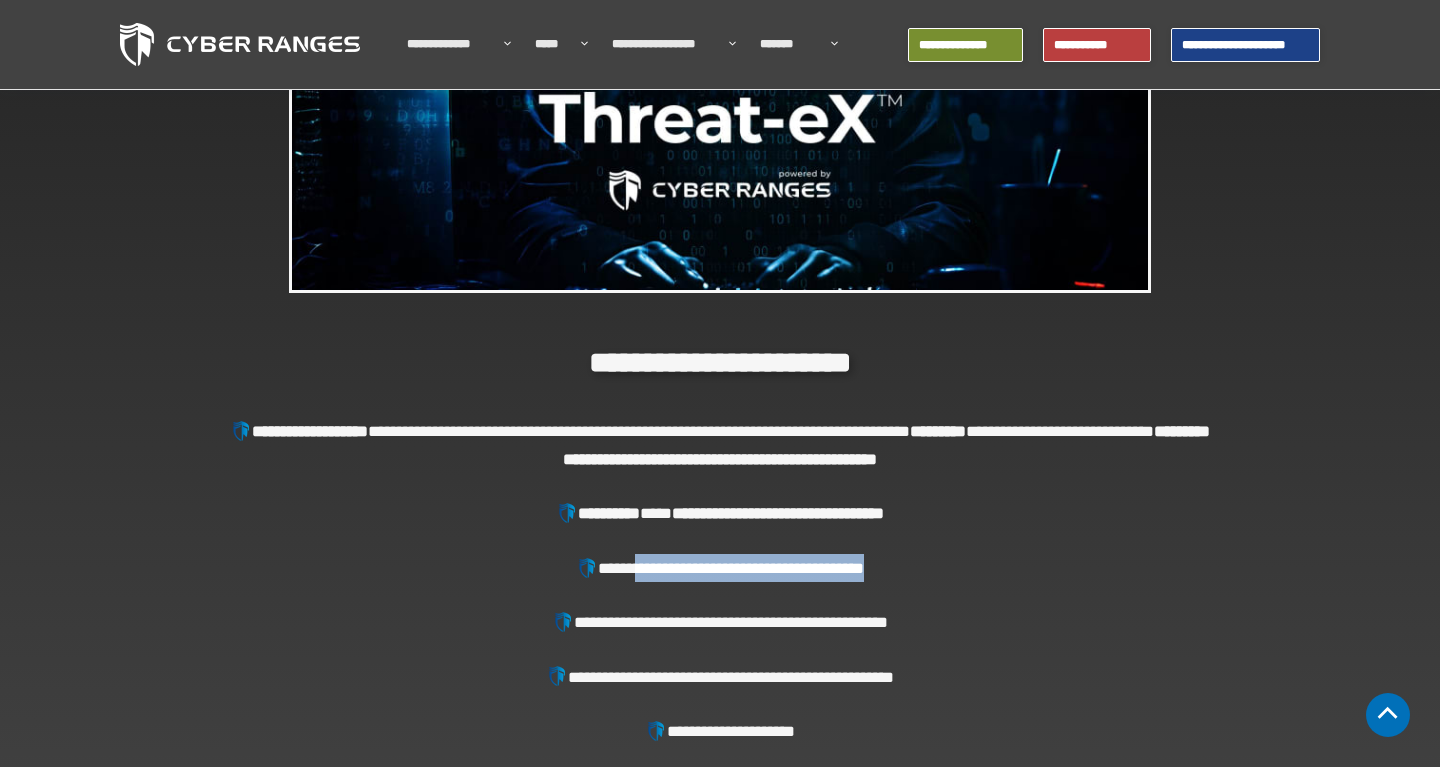 drag, startPoint x: 594, startPoint y: 569, endPoint x: 972, endPoint y: 573, distance: 378.02115 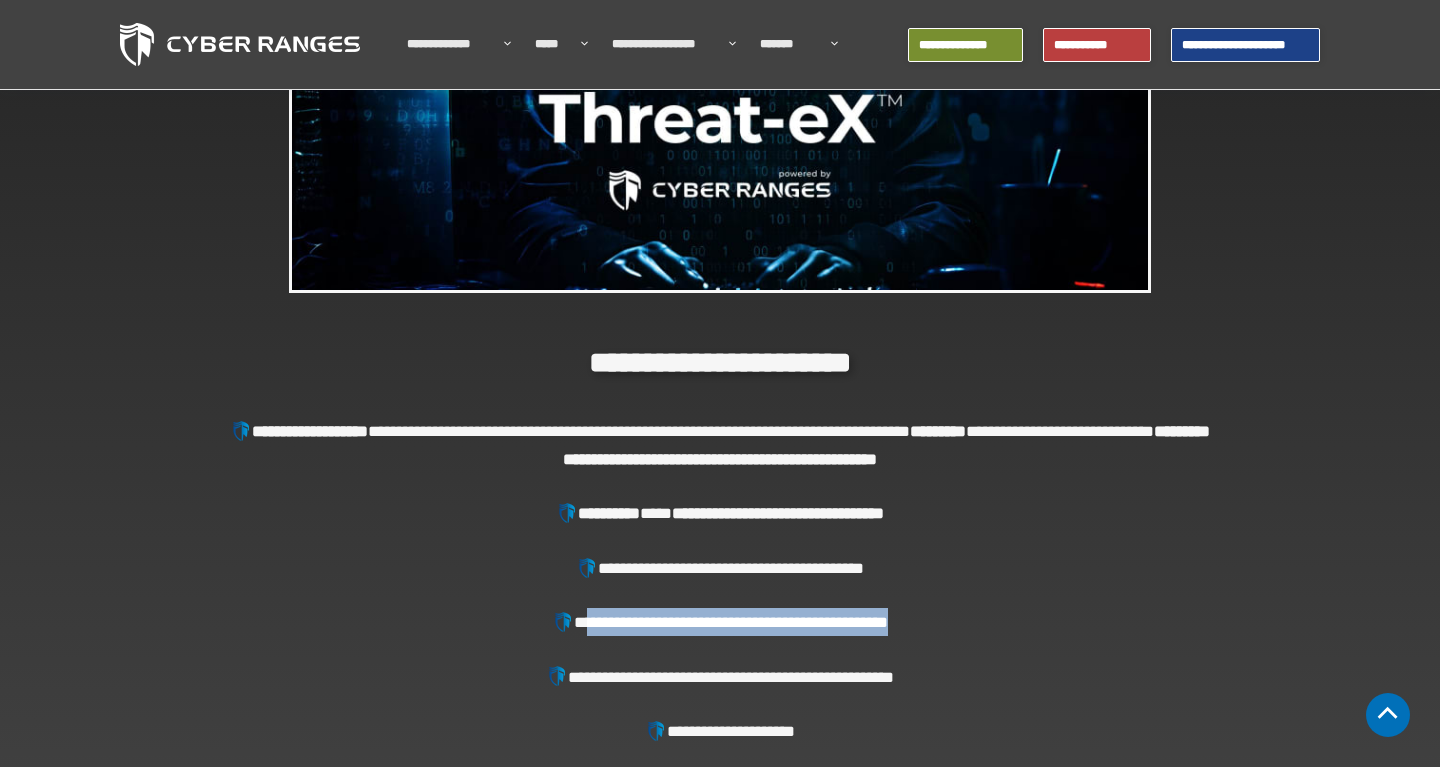 drag, startPoint x: 528, startPoint y: 626, endPoint x: 981, endPoint y: 603, distance: 453.5835 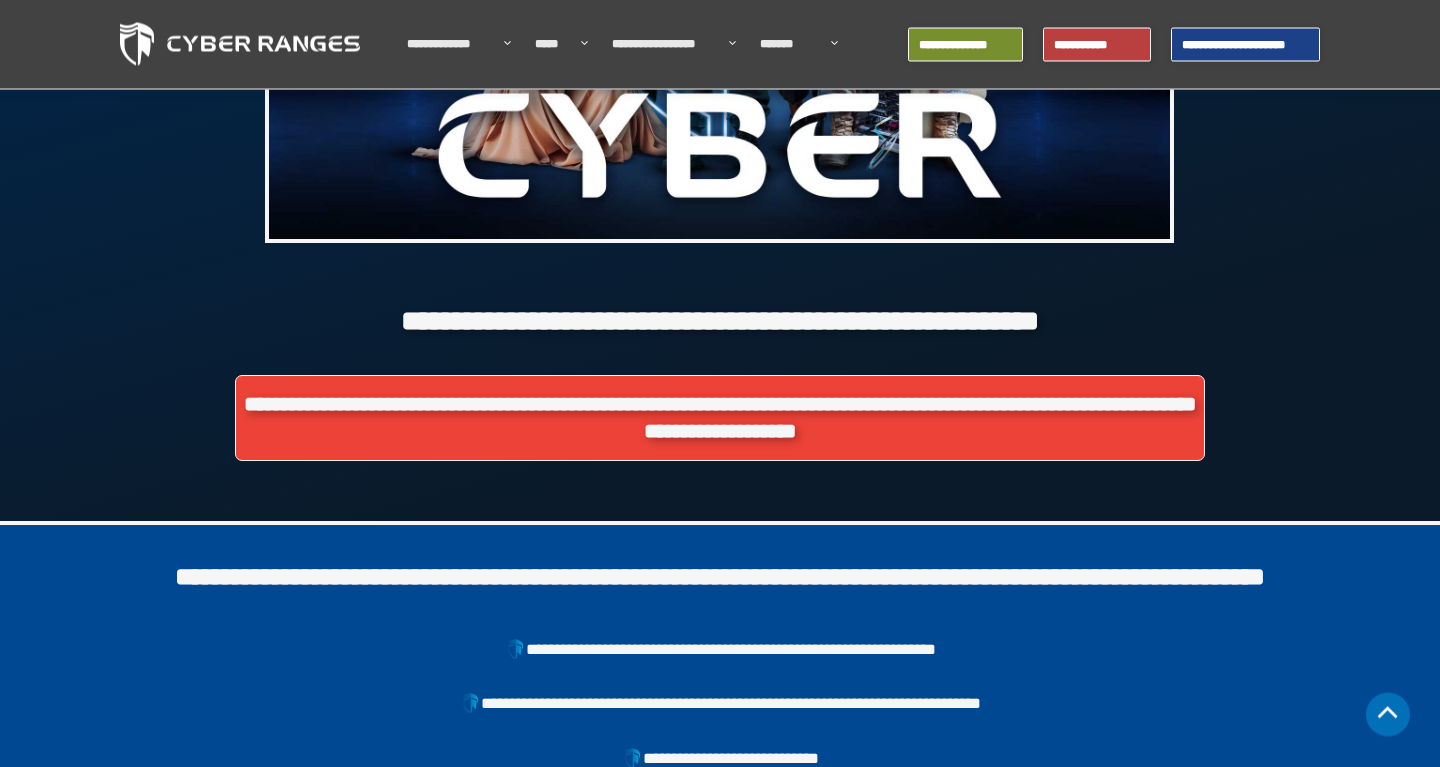 scroll, scrollTop: 408, scrollLeft: 0, axis: vertical 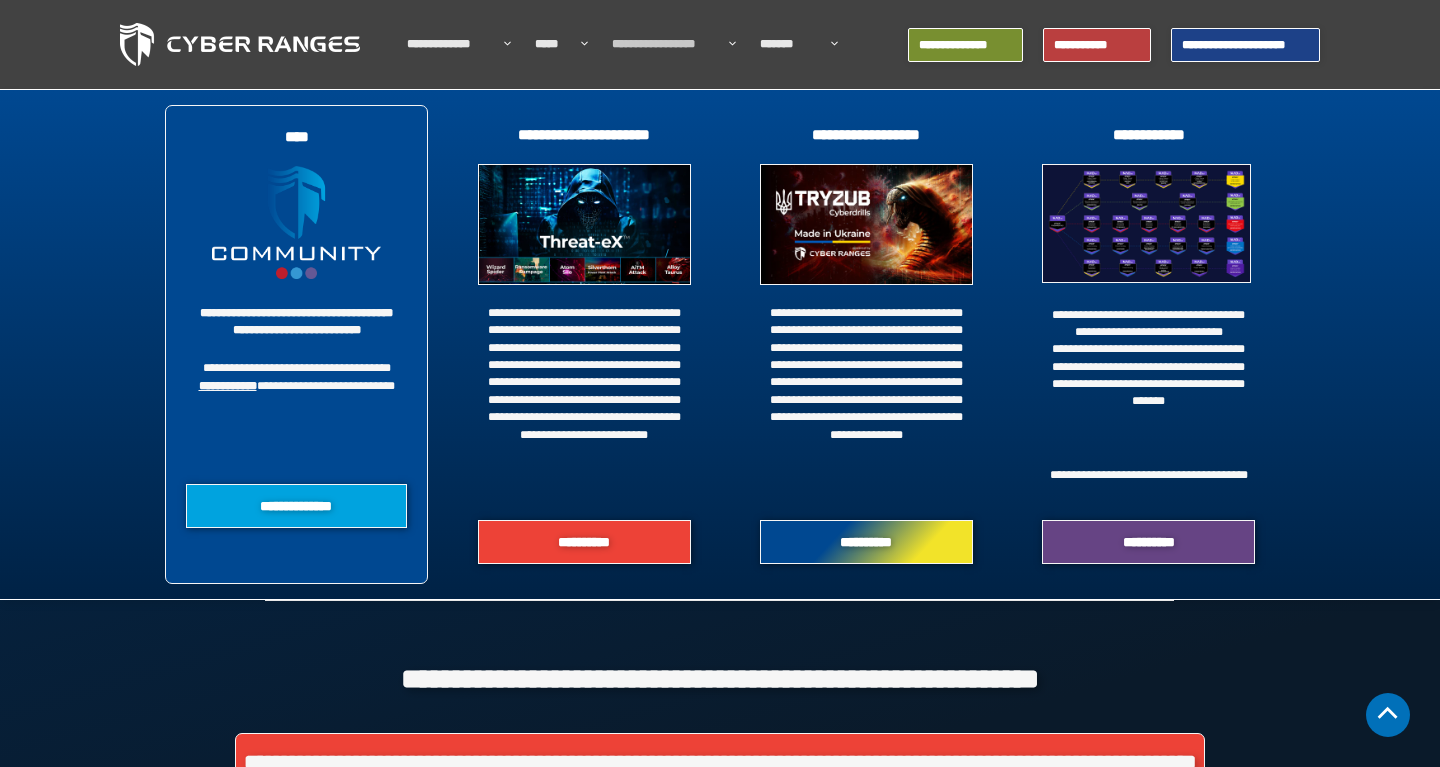 click 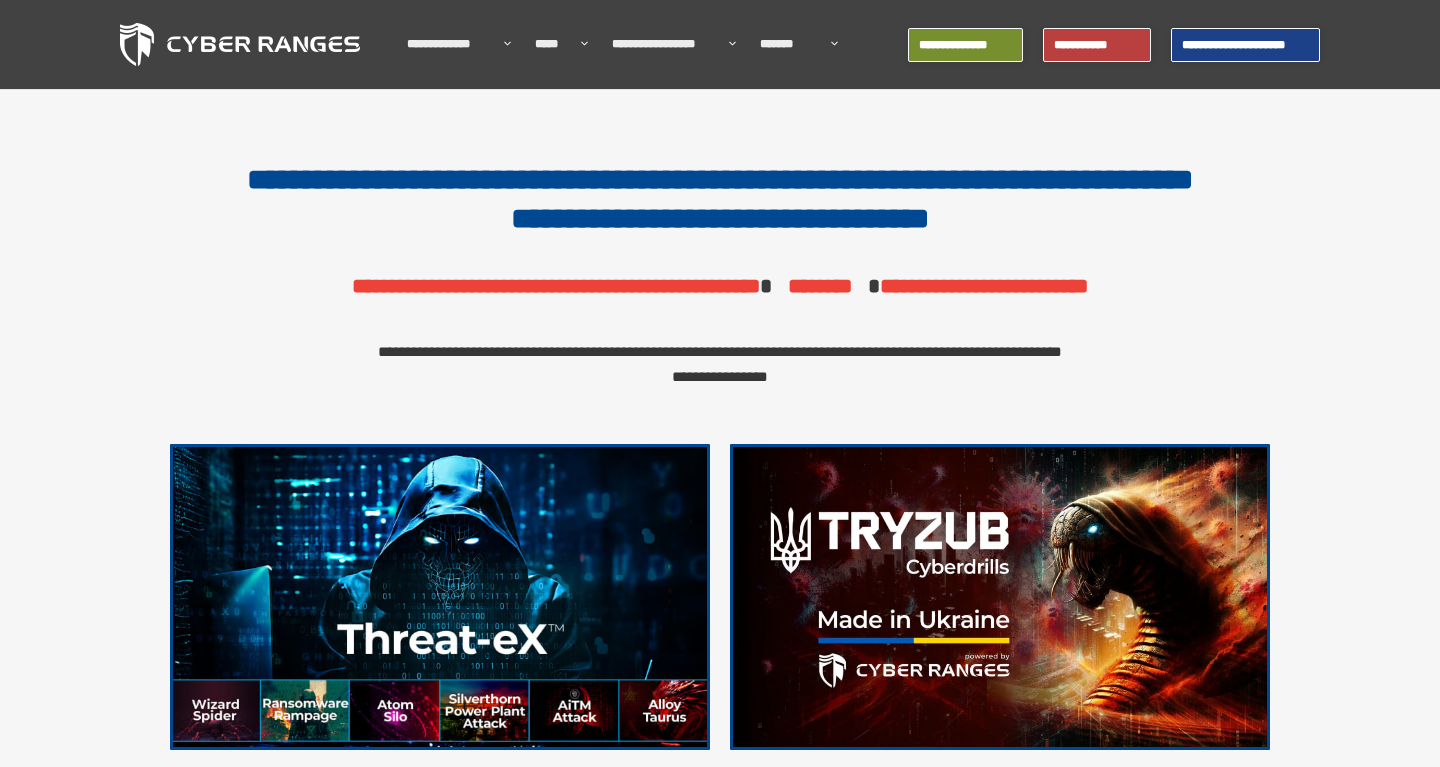 scroll, scrollTop: 0, scrollLeft: 0, axis: both 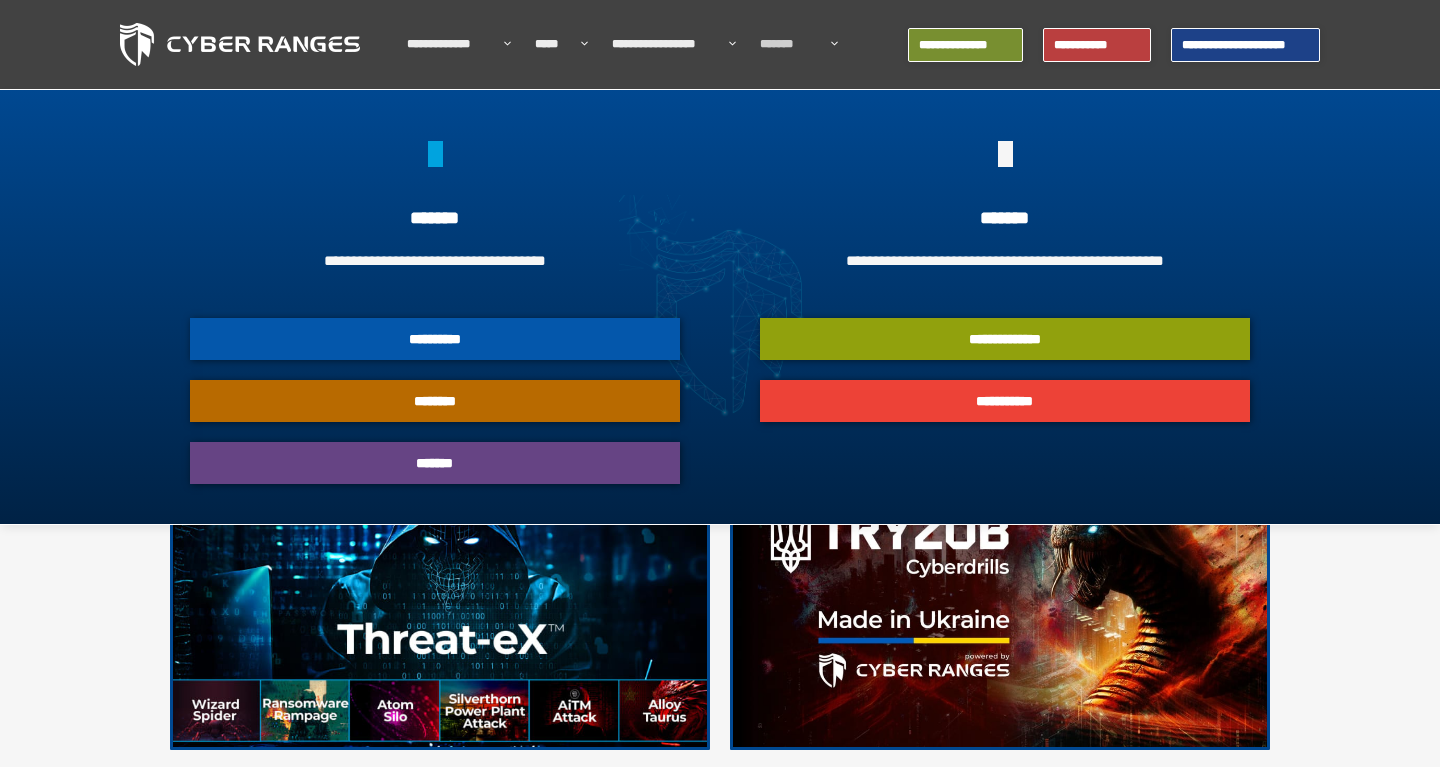 click 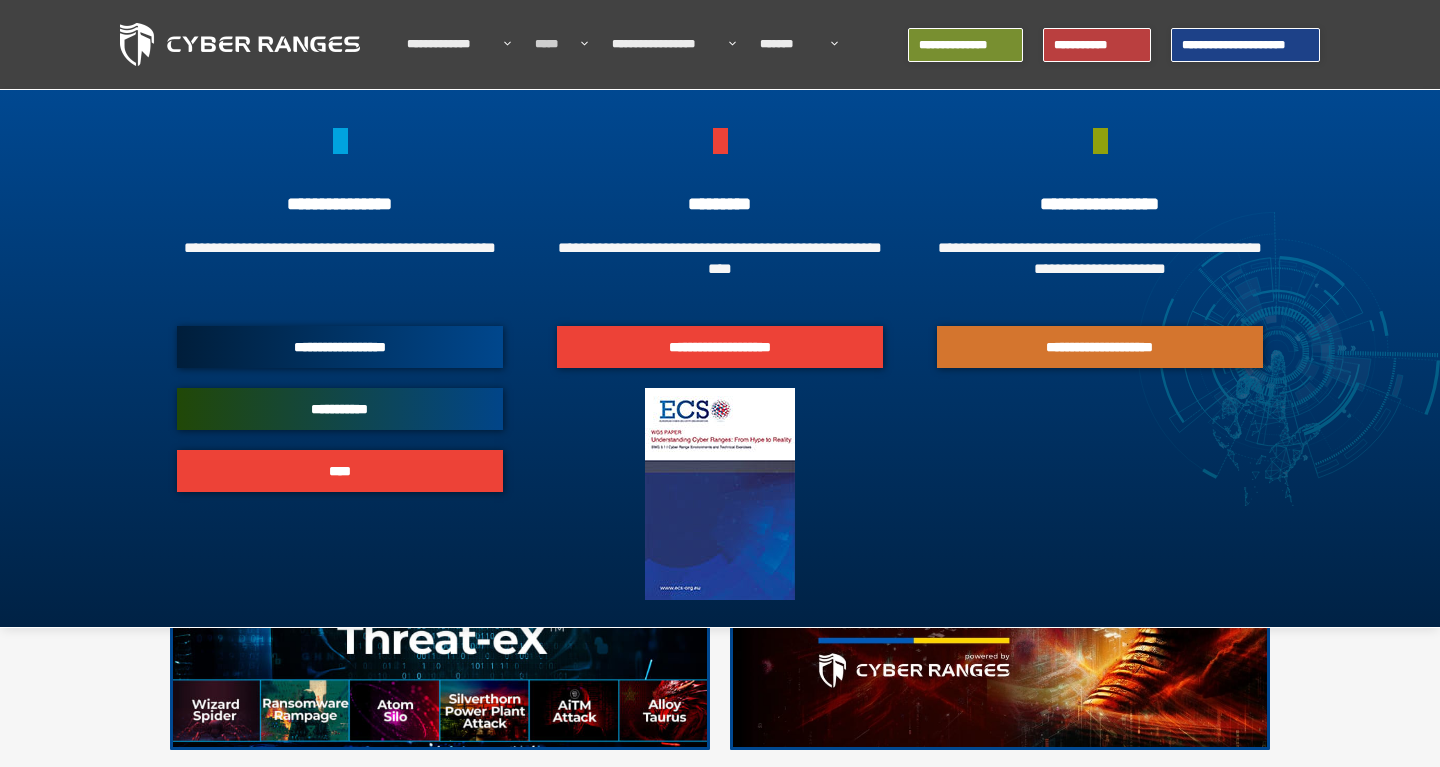 click on "*****" at bounding box center (553, 44) 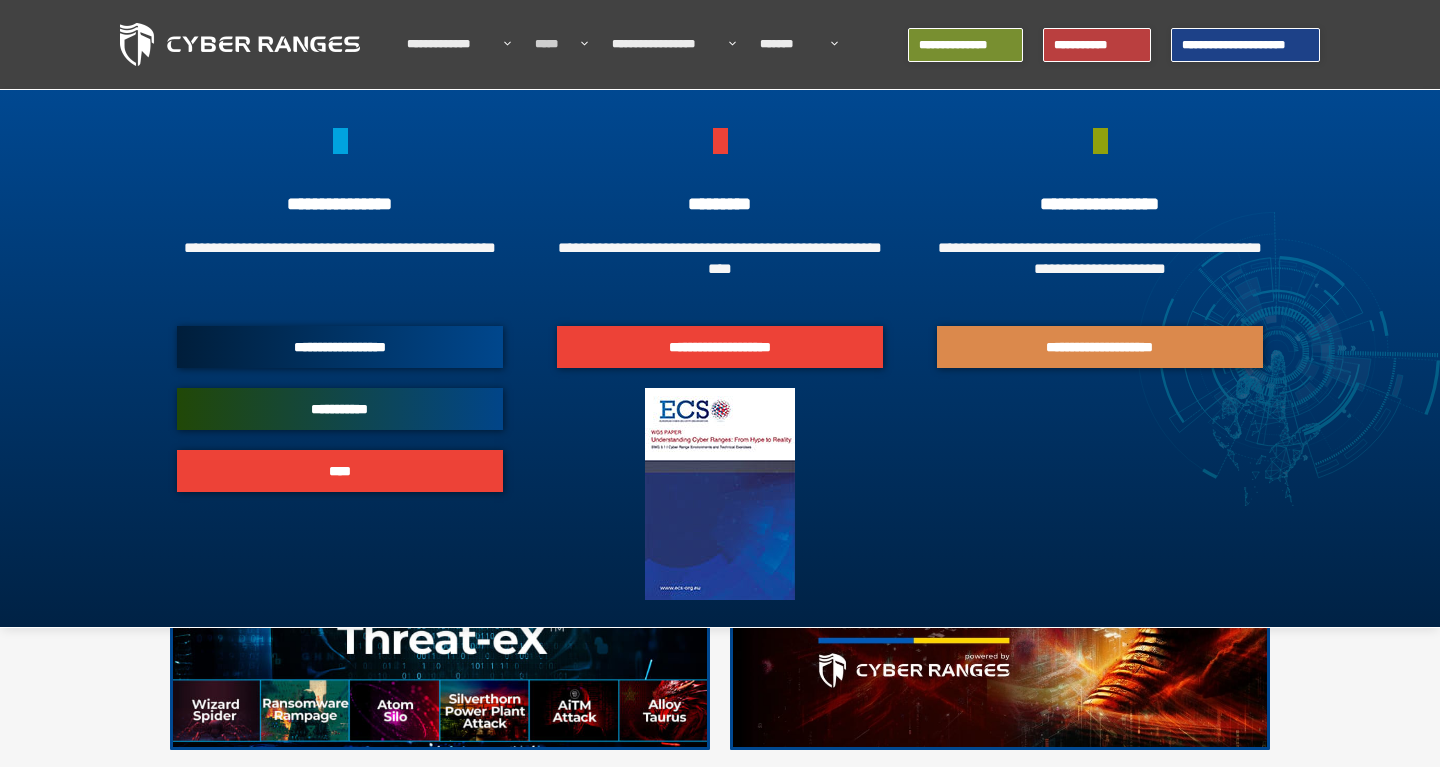 click on "**********" at bounding box center (1100, 347) 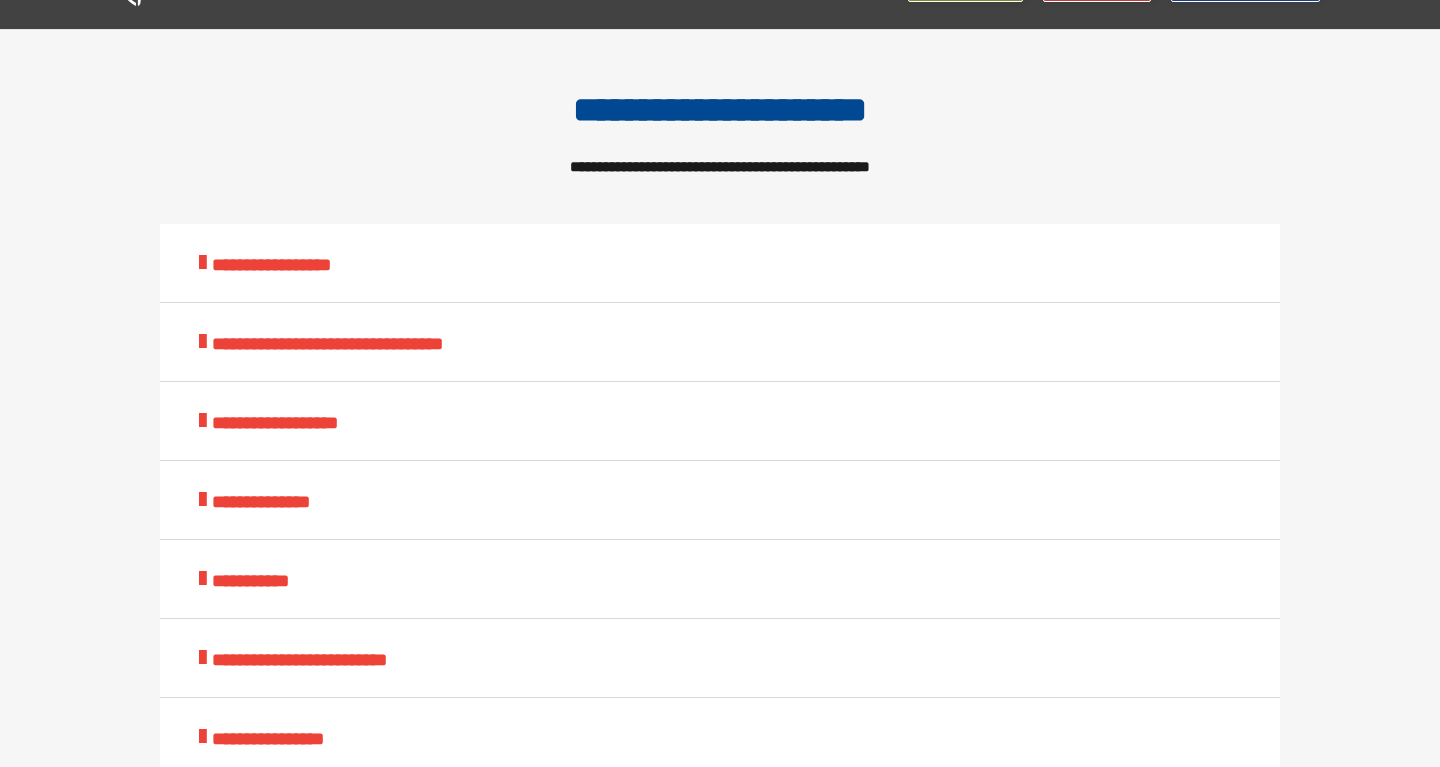 scroll, scrollTop: 0, scrollLeft: 0, axis: both 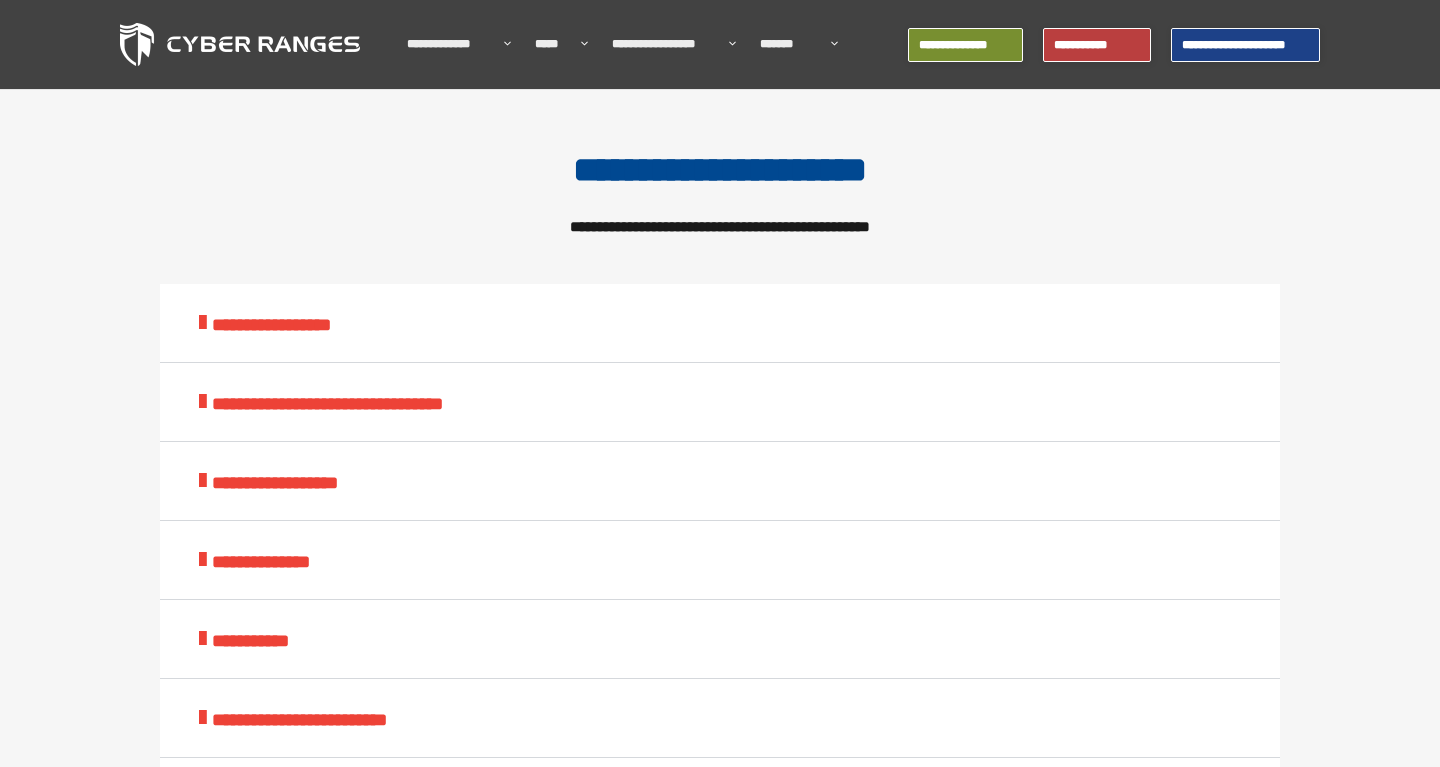 click on "**********" at bounding box center (271, 325) 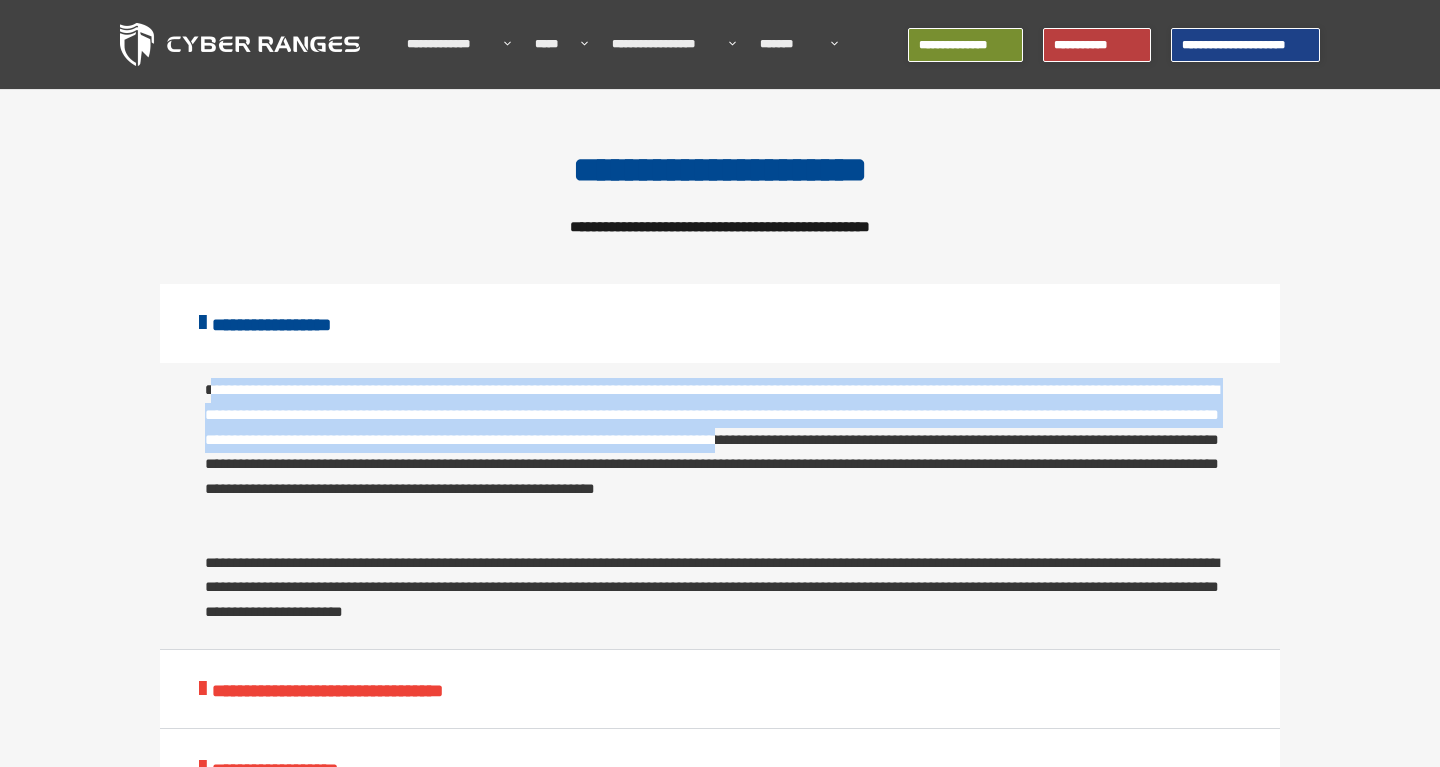 drag, startPoint x: 216, startPoint y: 392, endPoint x: 1152, endPoint y: 444, distance: 937.44336 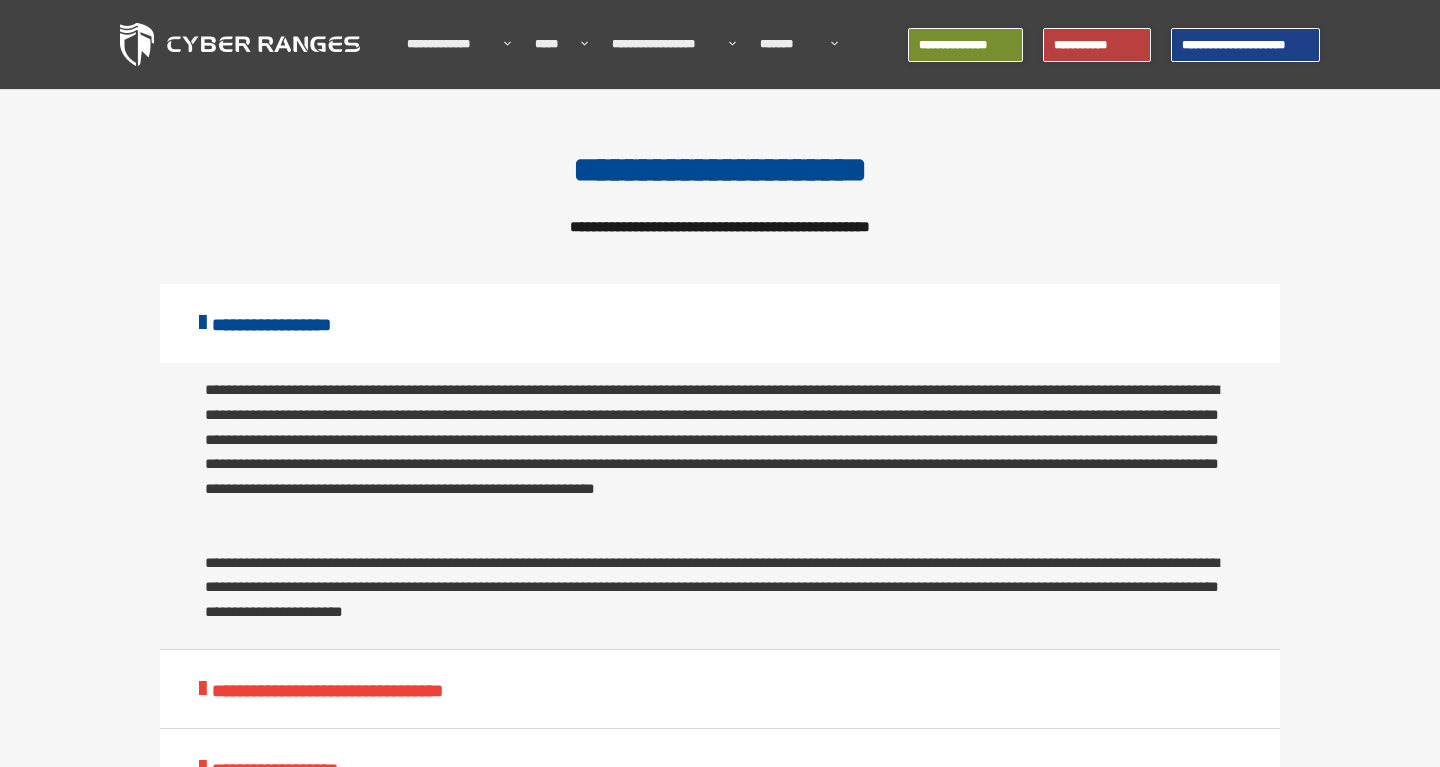 click on "**********" at bounding box center (720, 506) 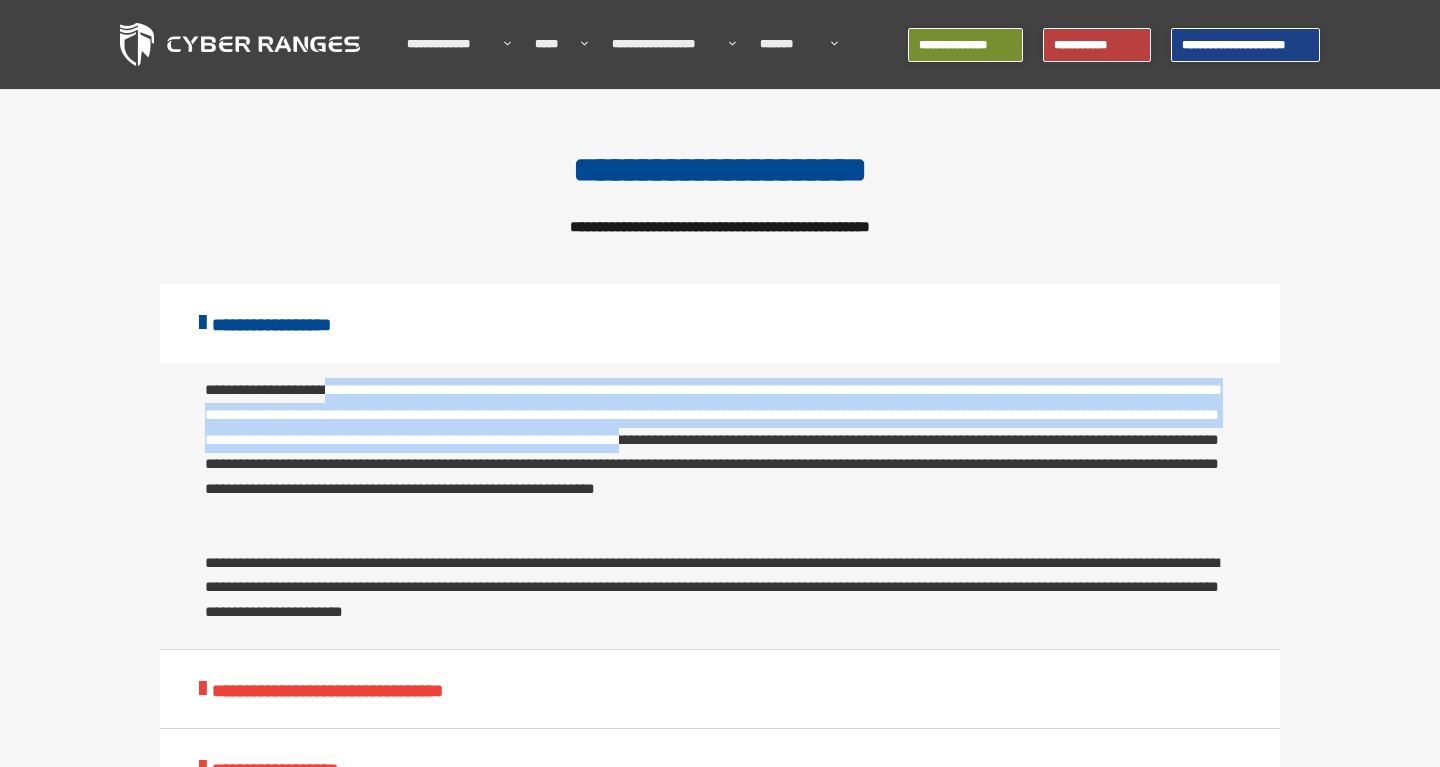 drag, startPoint x: 372, startPoint y: 390, endPoint x: 1034, endPoint y: 435, distance: 663.5277 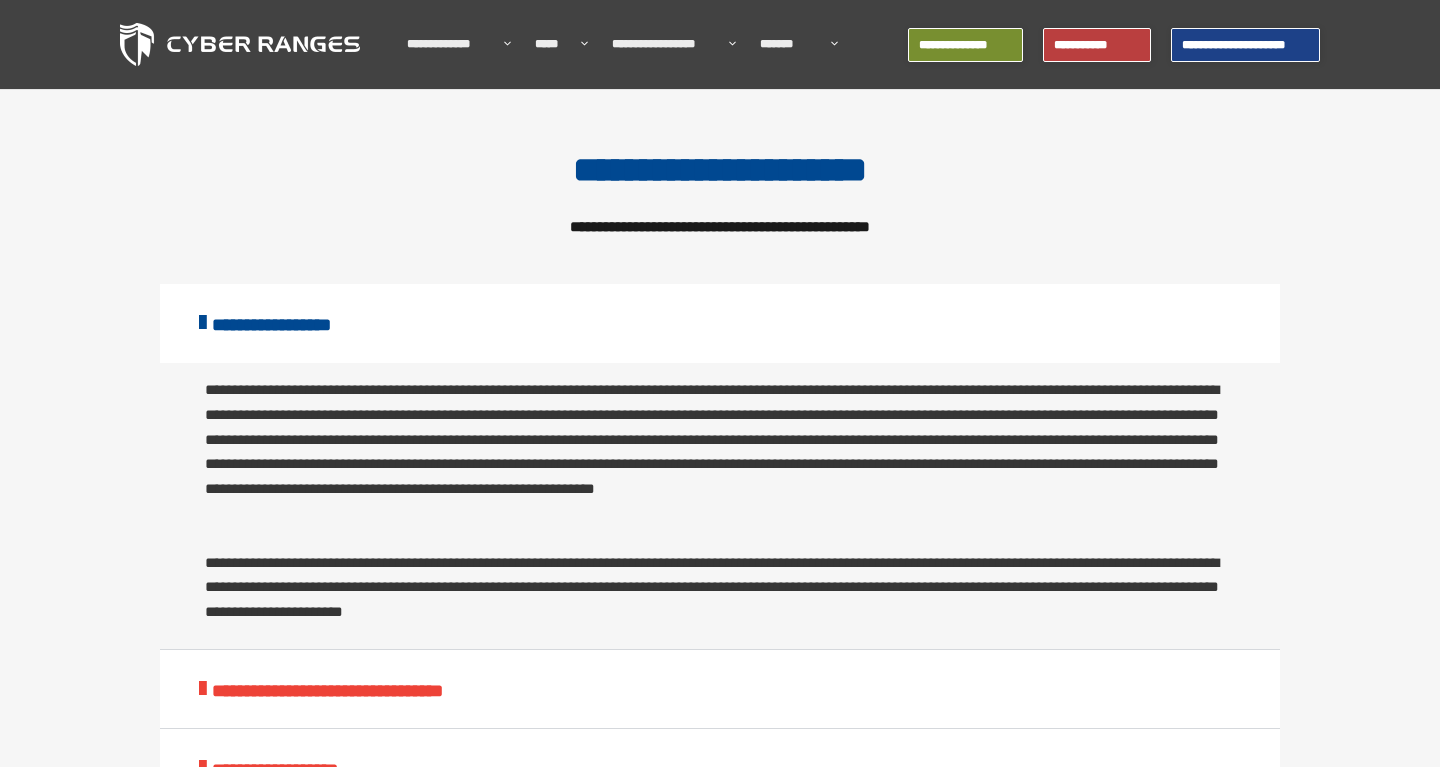 click on "**********" at bounding box center [720, 452] 